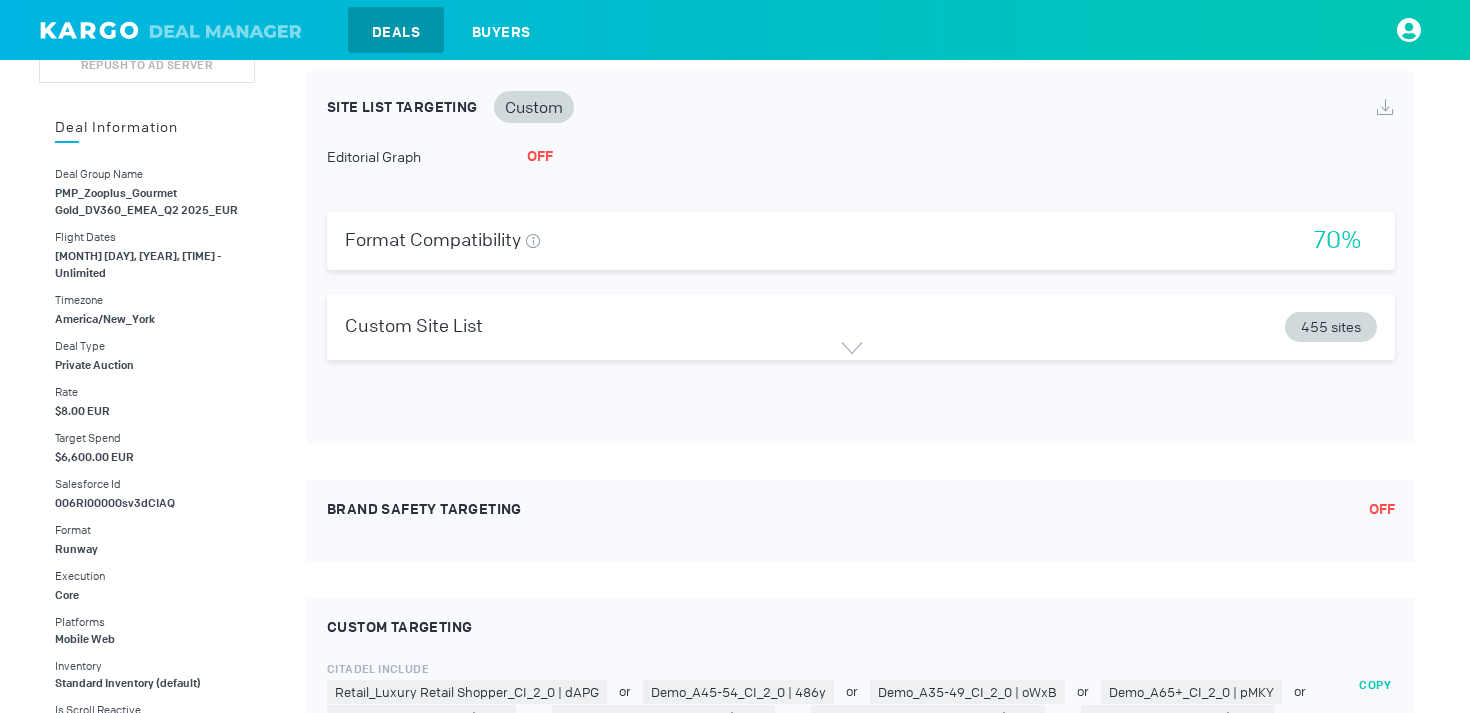 scroll, scrollTop: 15, scrollLeft: 0, axis: vertical 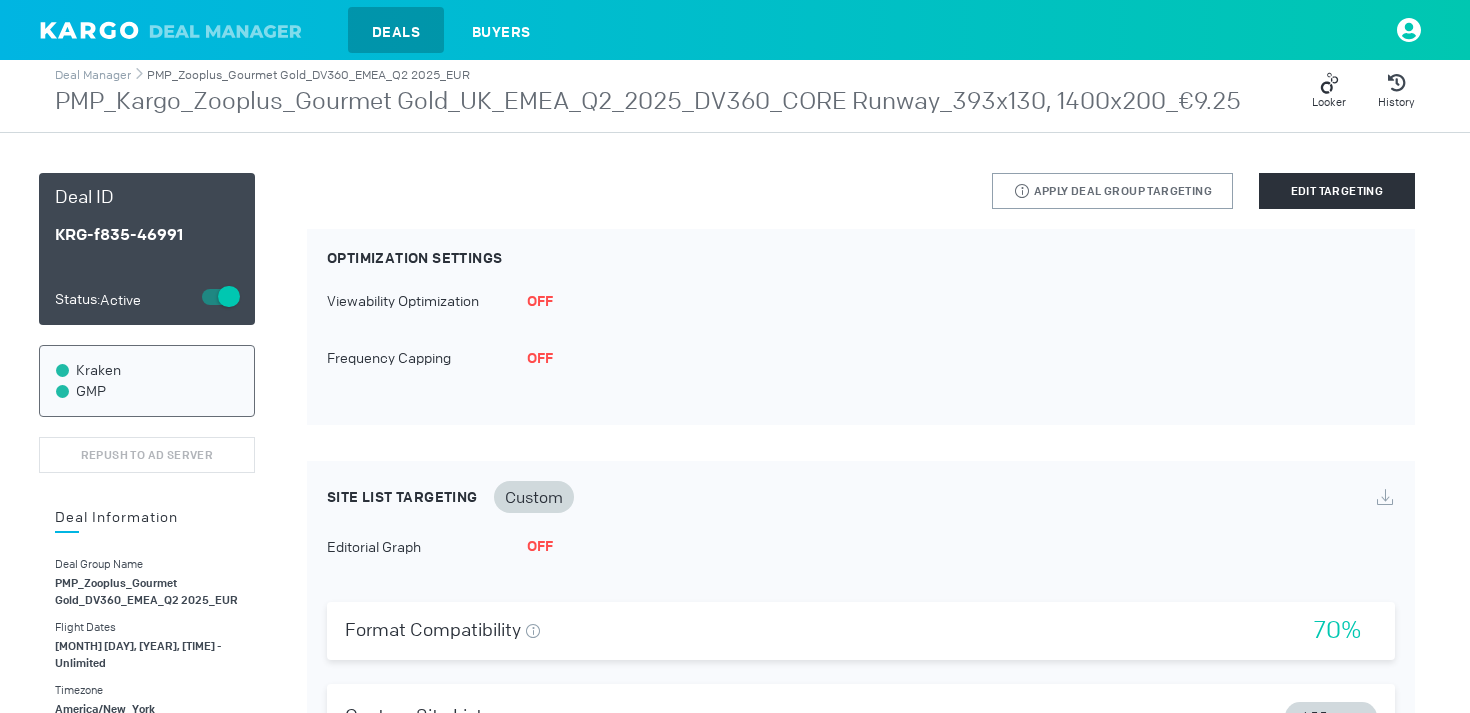 click on "PMP_Zooplus_Gourmet Gold_DV360_EMEA_Q2 2025_EUR" at bounding box center (308, 75) 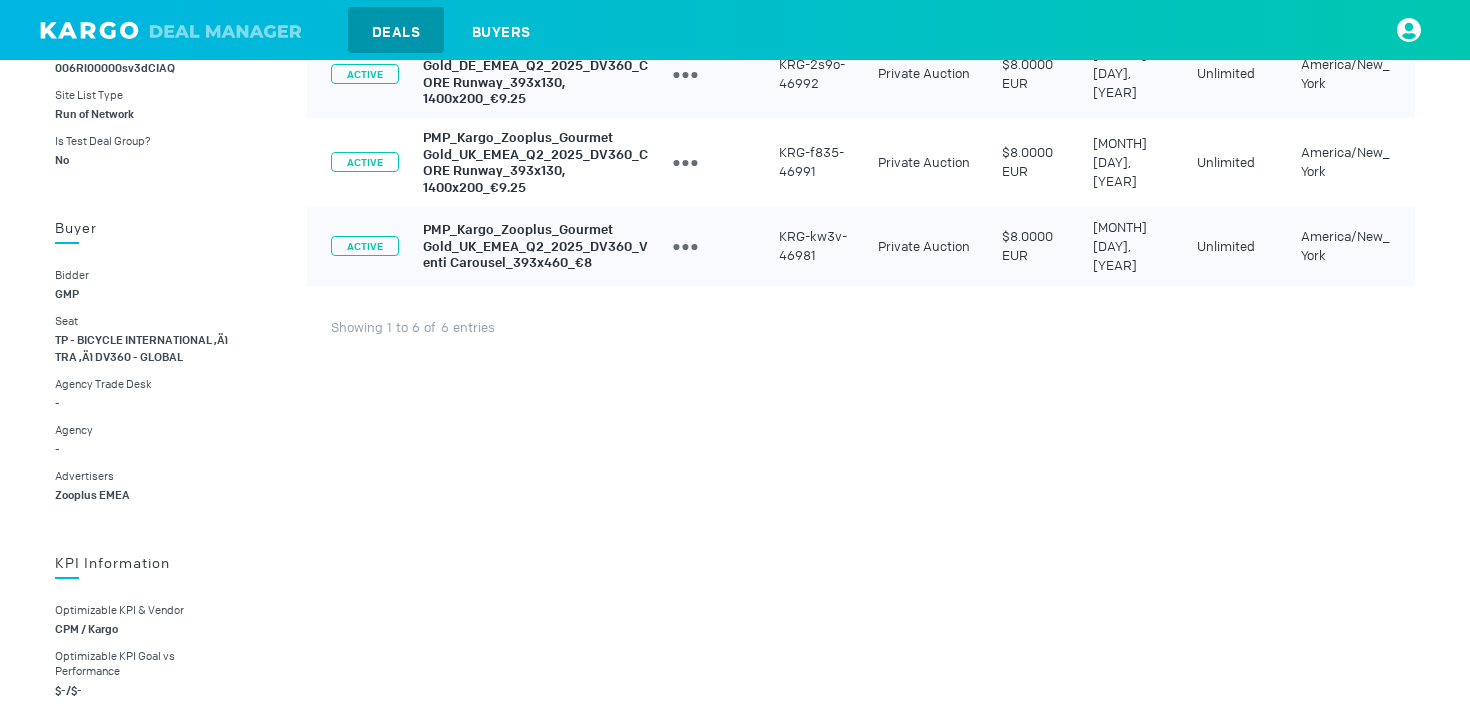 scroll, scrollTop: 0, scrollLeft: 0, axis: both 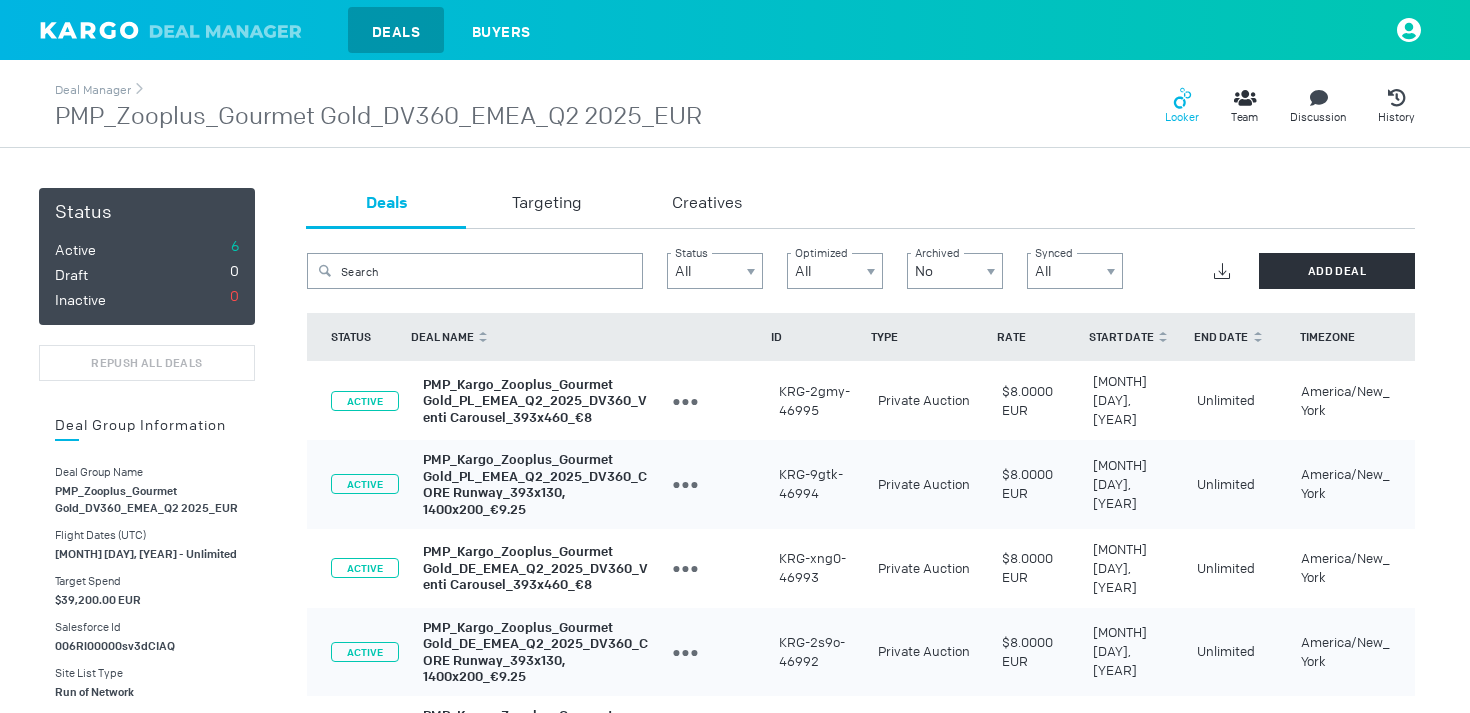 click on "Looker" at bounding box center [1182, 106] 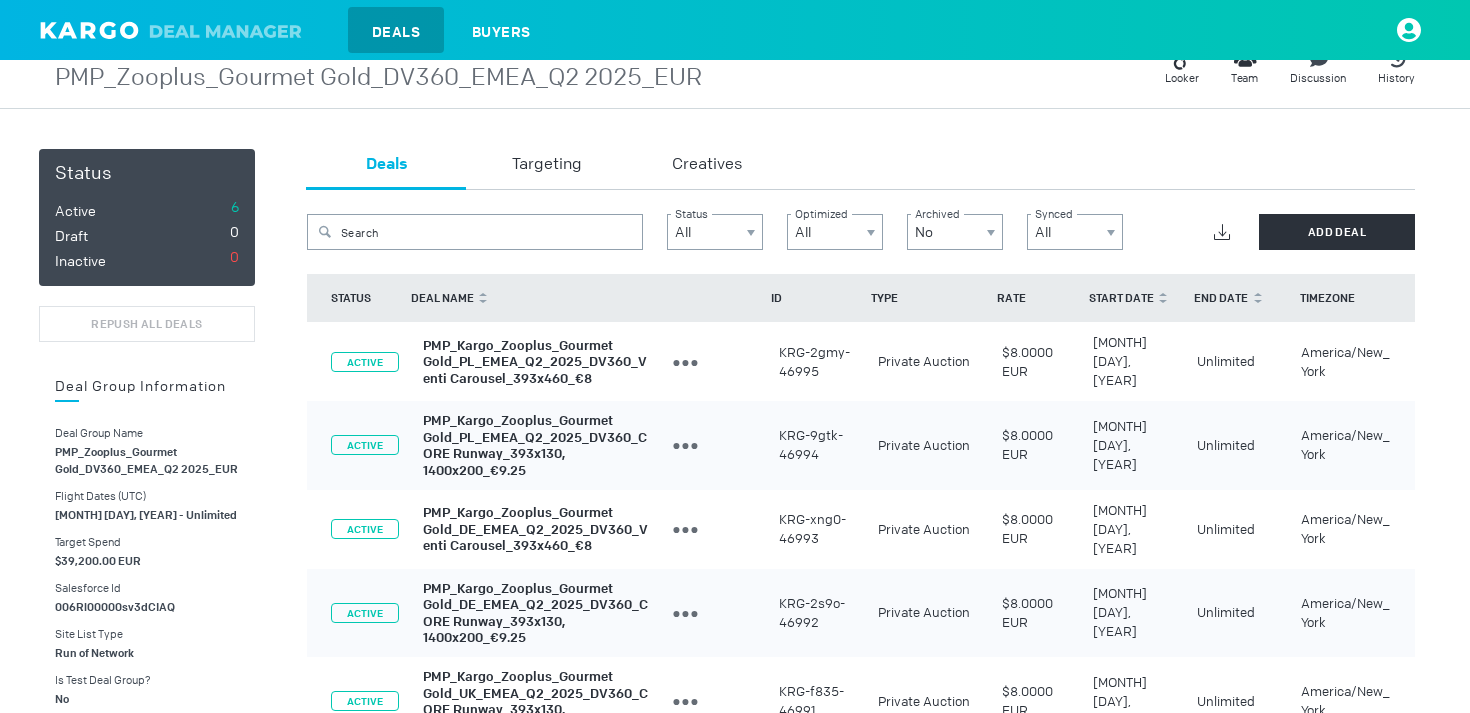 scroll, scrollTop: 0, scrollLeft: 0, axis: both 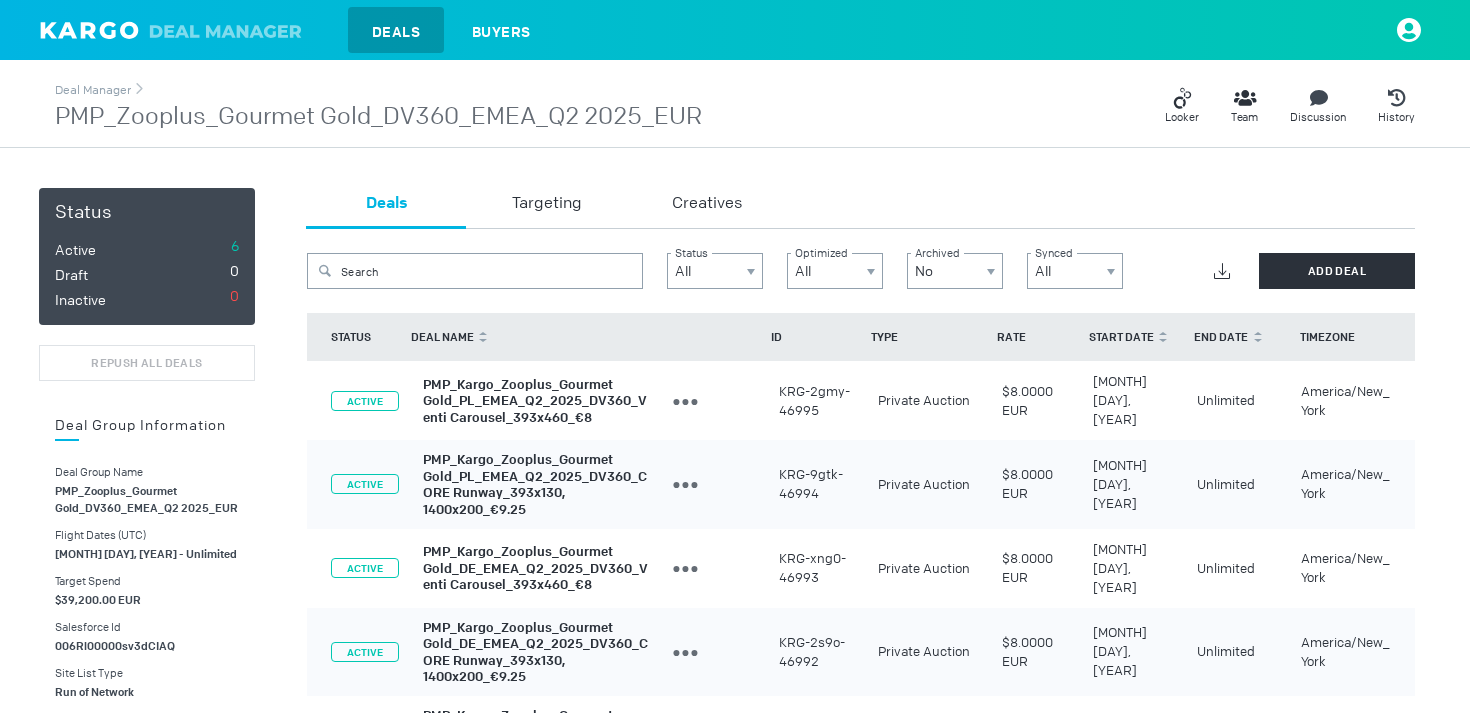 click on "Deal Manager PMP_Zooplus_Gourmet Gold_DV360_EMEA_Q2 2025_EUR Looker Team Discussion History Status Active 6 Draft 0 Inactive 0 REPUSH ALL DEALS Deal Group Information  Edit  Deal Group Name  PMP_Zooplus_Gourmet Gold_DV360_EMEA_Q2 2025_EUR  Flight Dates (UTC)  Jun 11, 2025 - Unlimited  Target Spend $39,200.00 EUR Salesforce Id 006Rl00000sv3dCIAQ Site List Type  Run of Network  Is Test Deal Group? No Buyer Bidder GMP Seat TP - BICYCLE INTERNATIONAL ‚Äì TRA ‚Äì DV360 - GLOBAL Agency Trade Desk - Agency - Advertisers Zooplus EMEA KPI Information Optimizable KPI & Vendor  CPM / Kargo  Optimizable KPI Goal vs Performance $   -   /  $   -  Outcome Category & Vendor Brand Awareness / KBR Outcome Goal vs Performance  -   %  /   -   %  Archive   0 Deal failed to push to Ad Server  Deals Targeting Creatives Search Status  All  Optimized  All  Archived  No  Synced  All  Add Deal     STATUS   DEAL NAME         DEAL GROUP   ID   TYPE   RATE   START DATE   END DATE   TIMEZONE   ACTIVE   Edit Deal   Duplicate Deal" at bounding box center [735, 768] 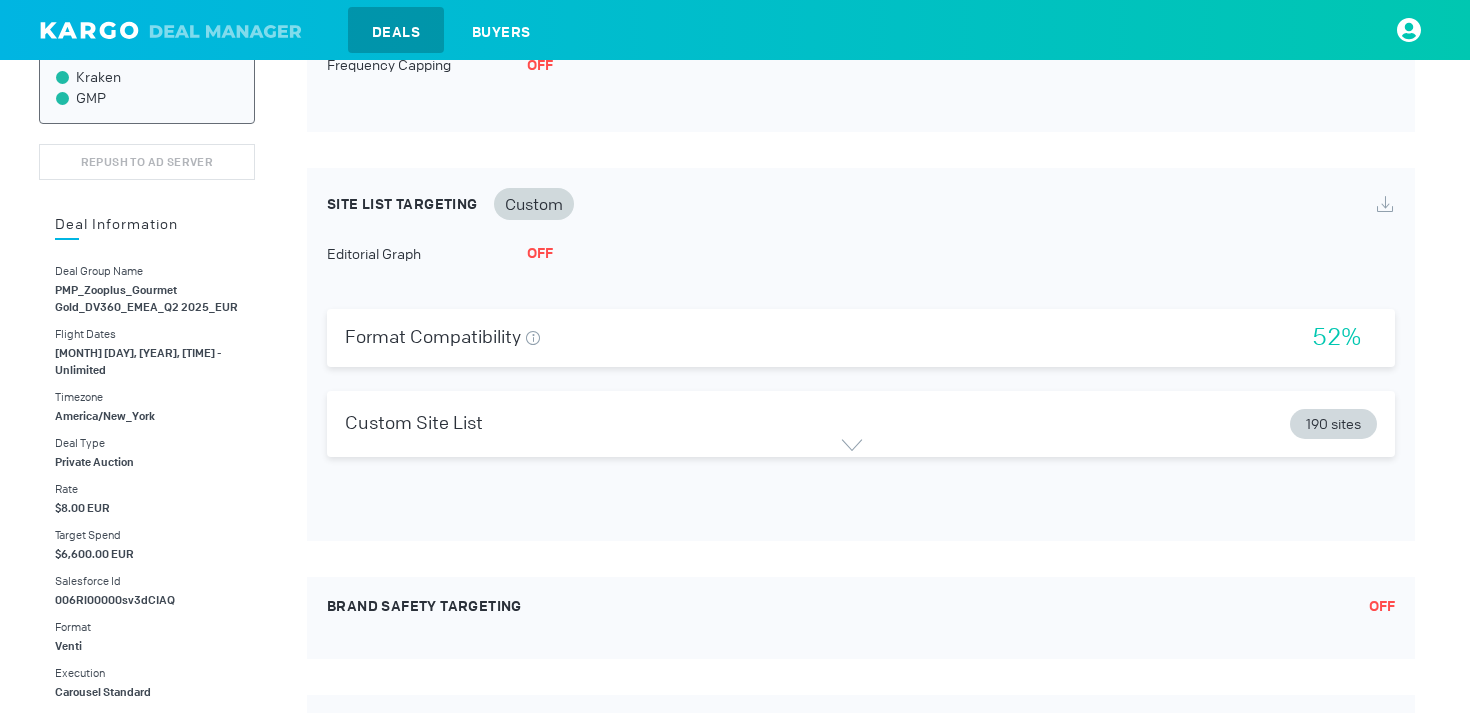 scroll, scrollTop: 0, scrollLeft: 0, axis: both 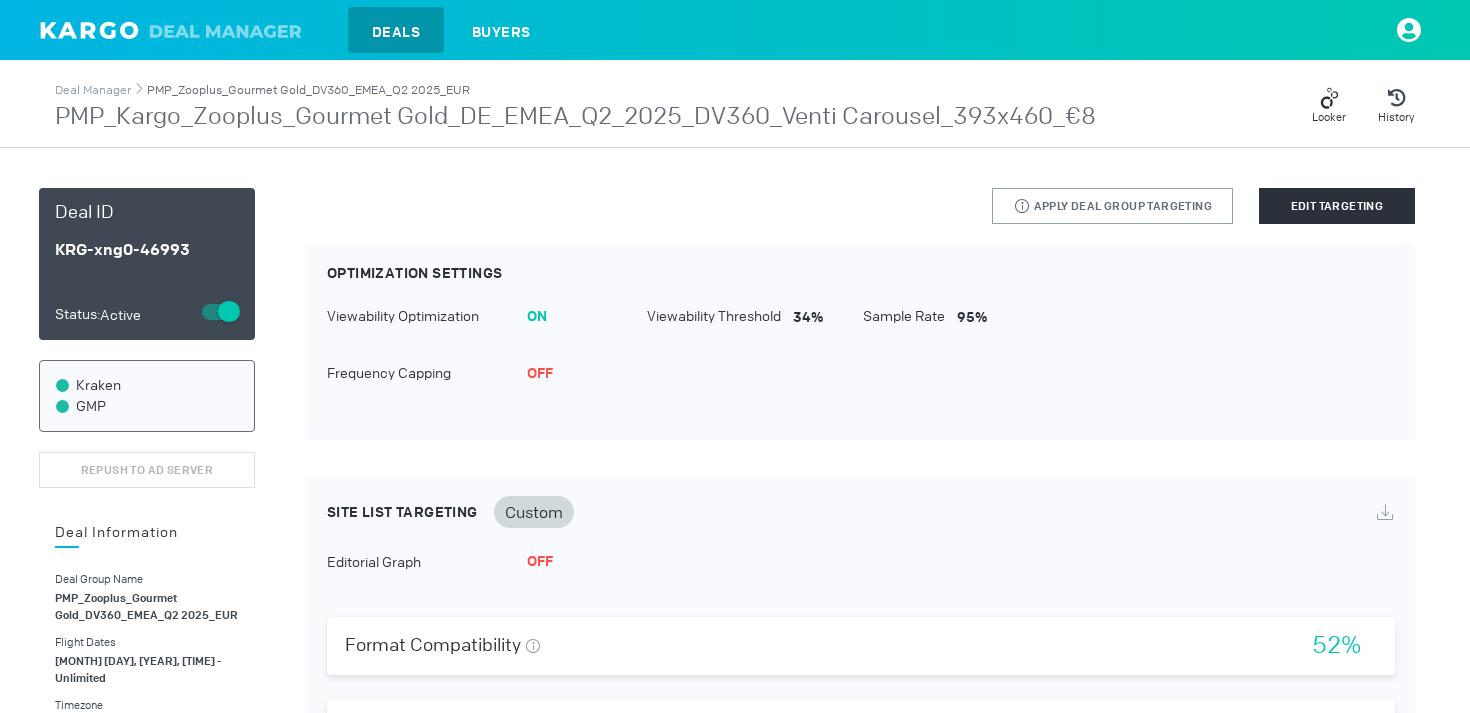 click on "PMP_Zooplus_Gourmet Gold_DV360_EMEA_Q2 2025_EUR" at bounding box center (308, 90) 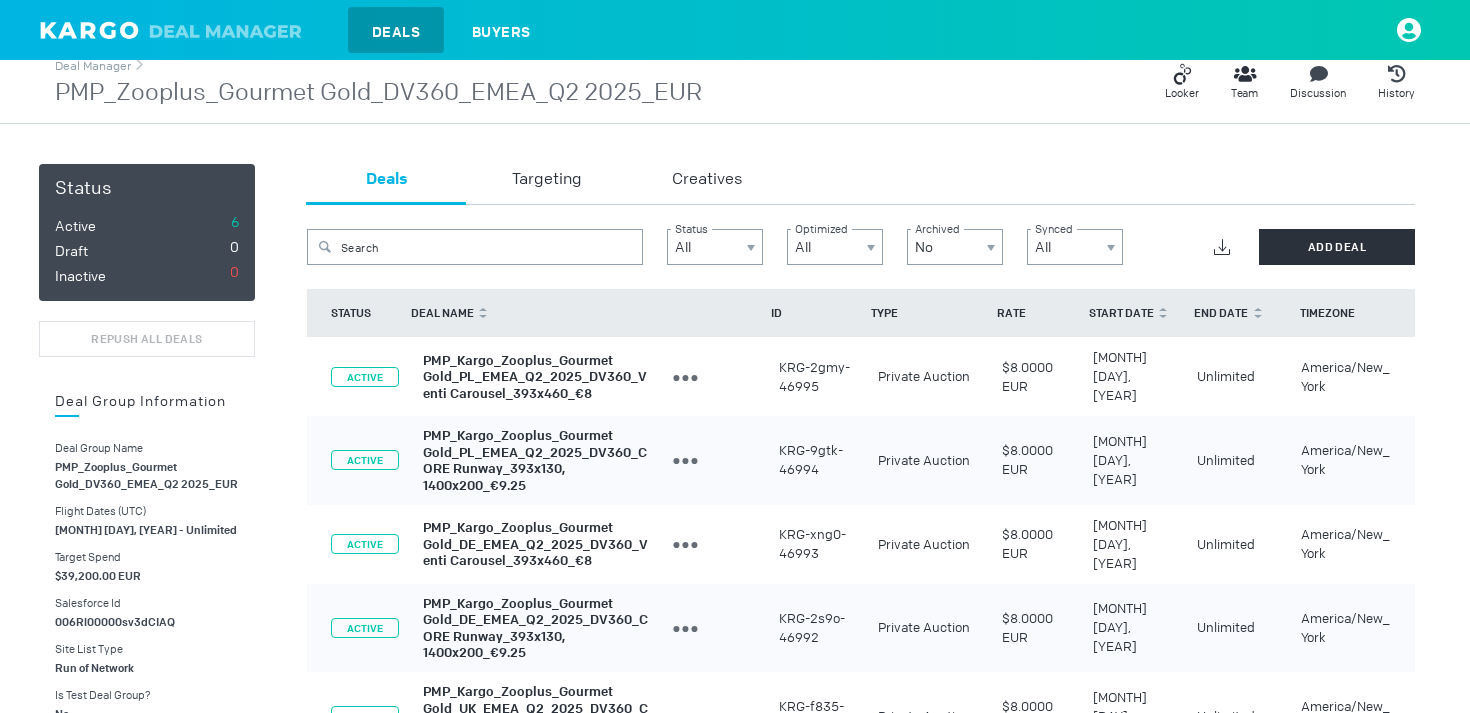 scroll, scrollTop: 29, scrollLeft: 0, axis: vertical 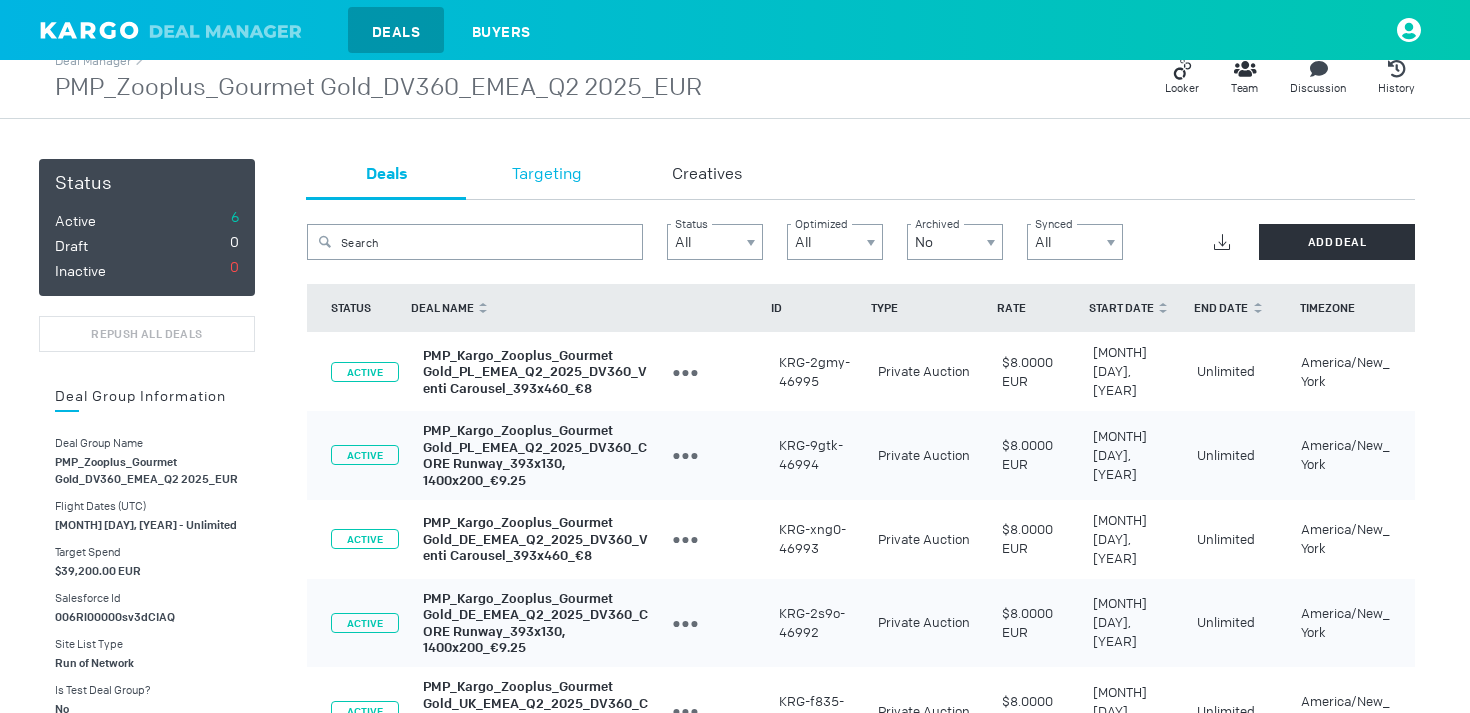 click on "Targeting" at bounding box center (547, 179) 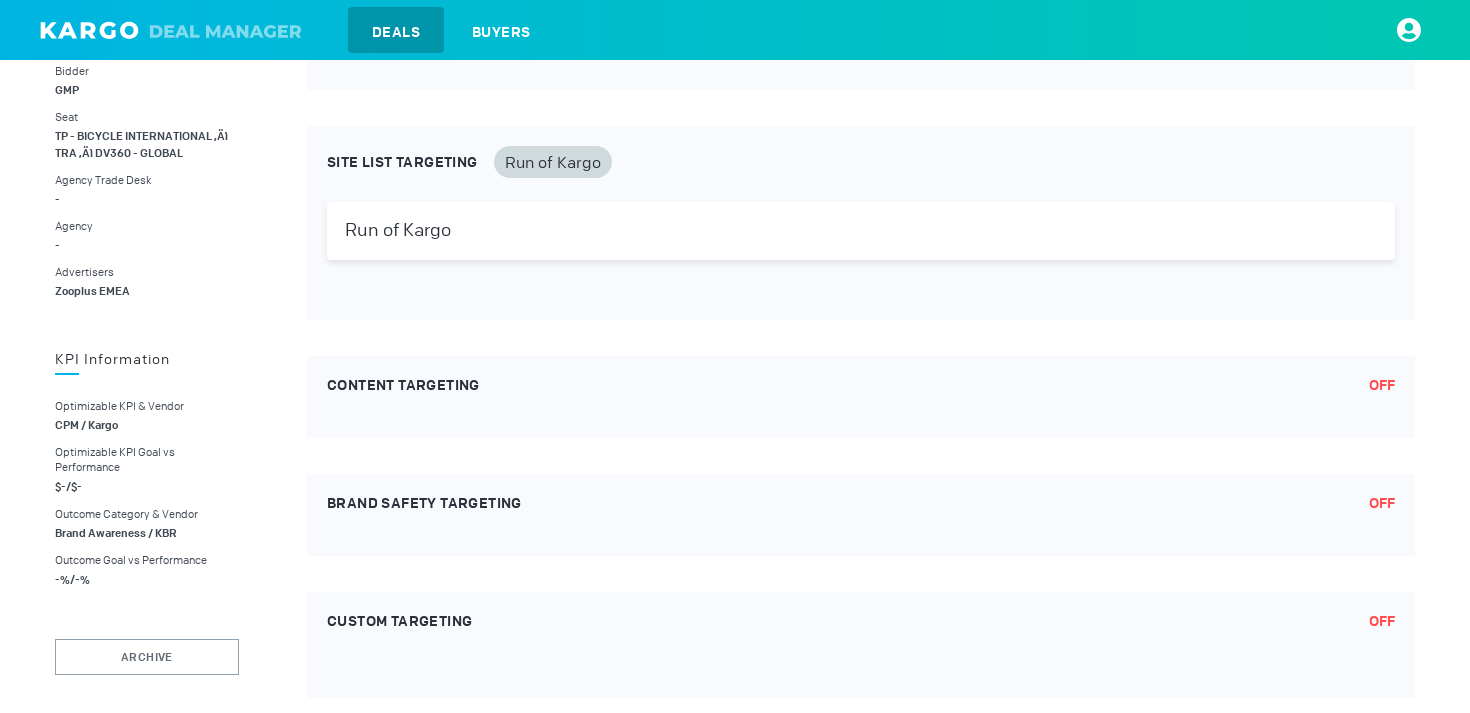 scroll, scrollTop: 0, scrollLeft: 0, axis: both 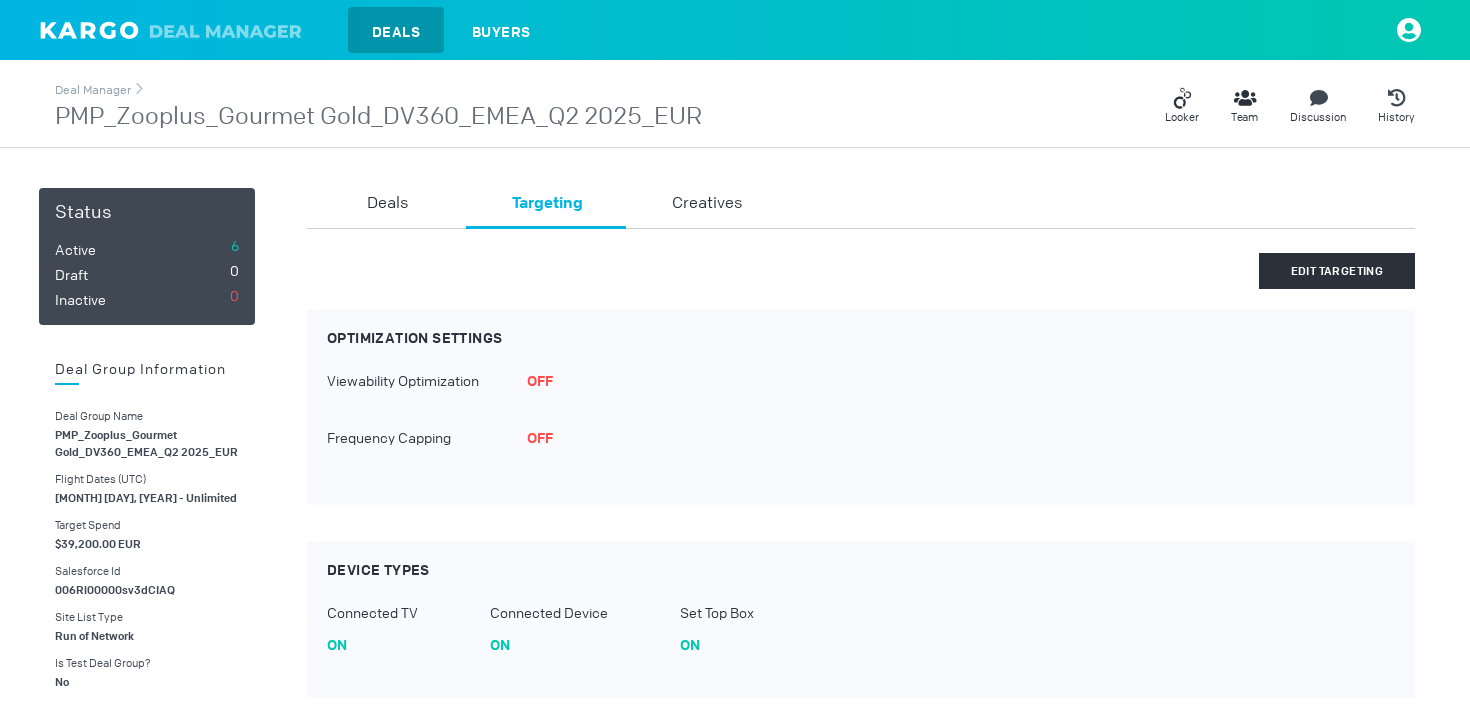 click at bounding box center (229, 31) 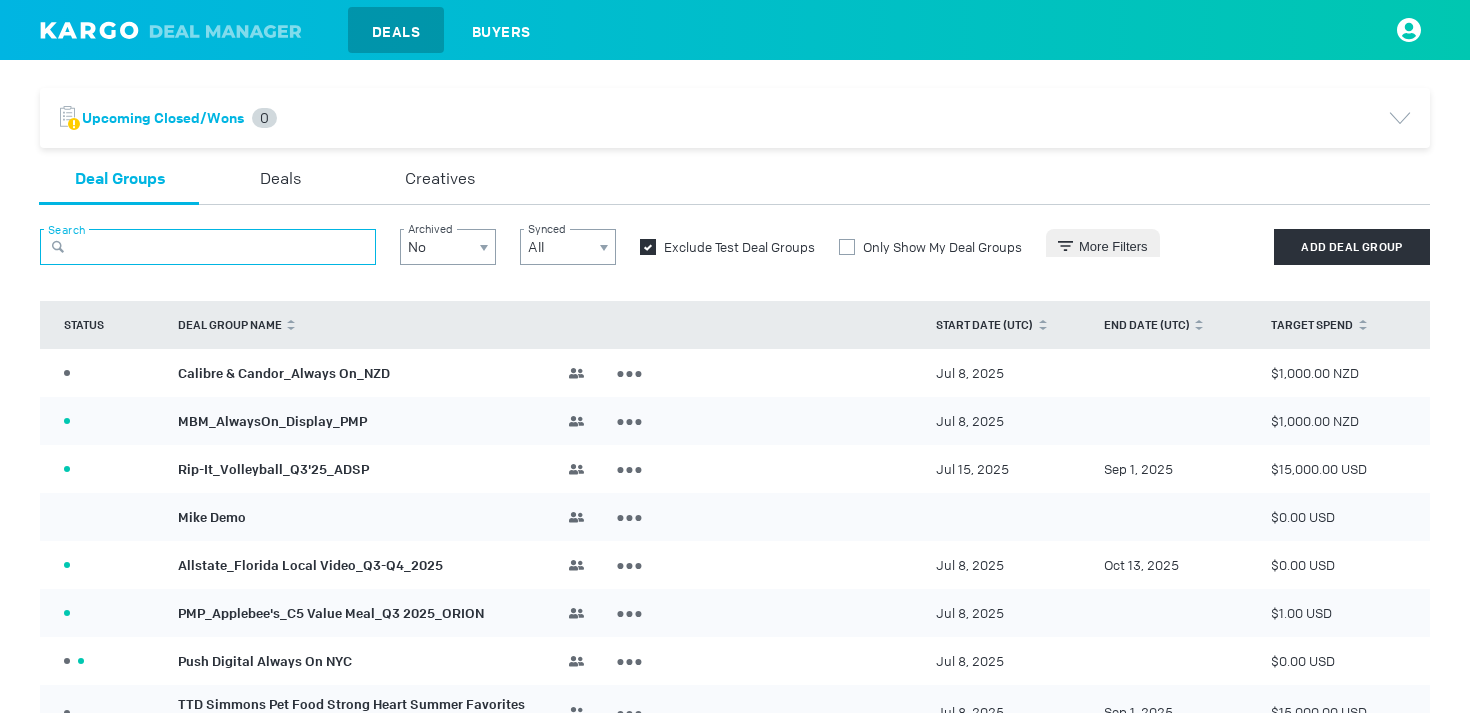 click at bounding box center (208, 247) 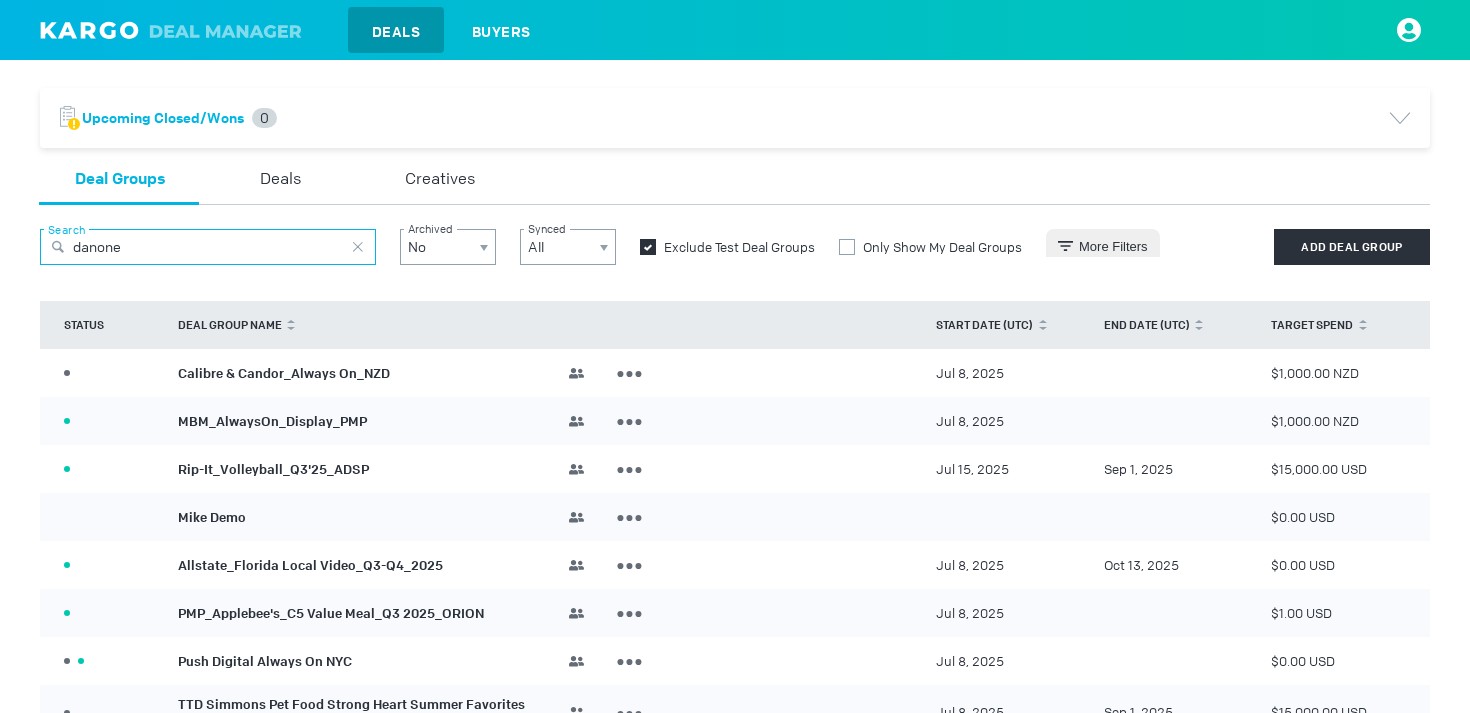 type on "danone" 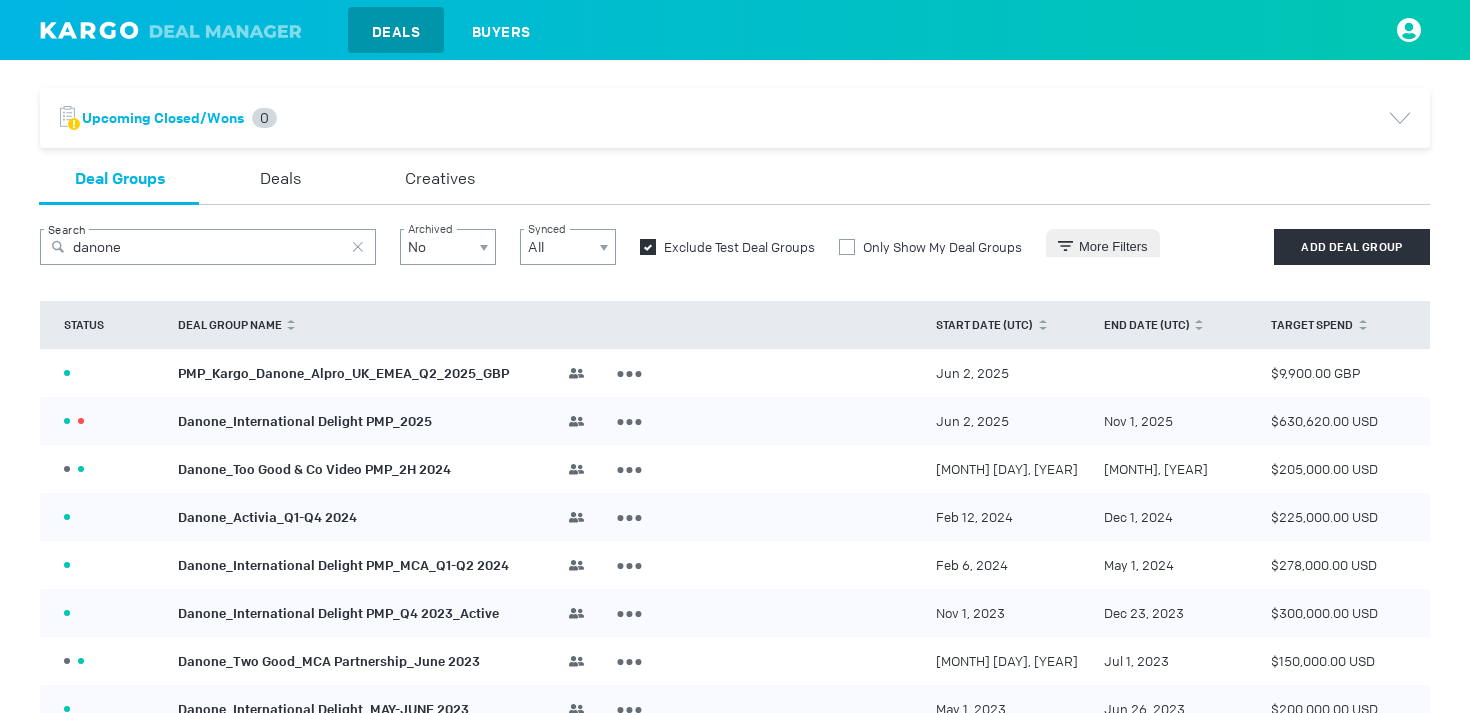 click on "PMP_Kargo_Danone_Alpro_UK_EMEA_Q2_2025_GBP" at bounding box center (343, 372) 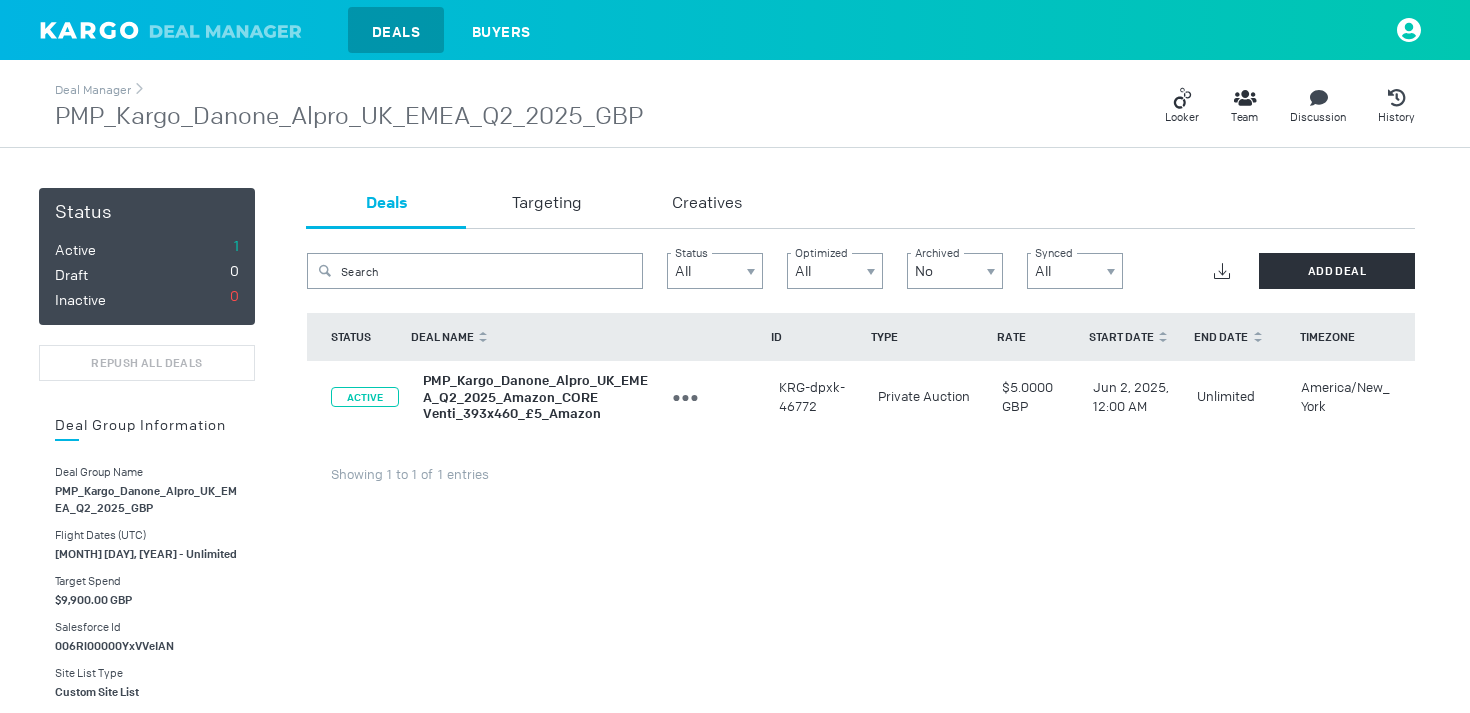 click on "PMP_Kargo_Danone_Alpro_UK_EMEA_Q2_2025_Amazon_CORE Venti_393x460_£5_Amazon" at bounding box center [535, 397] 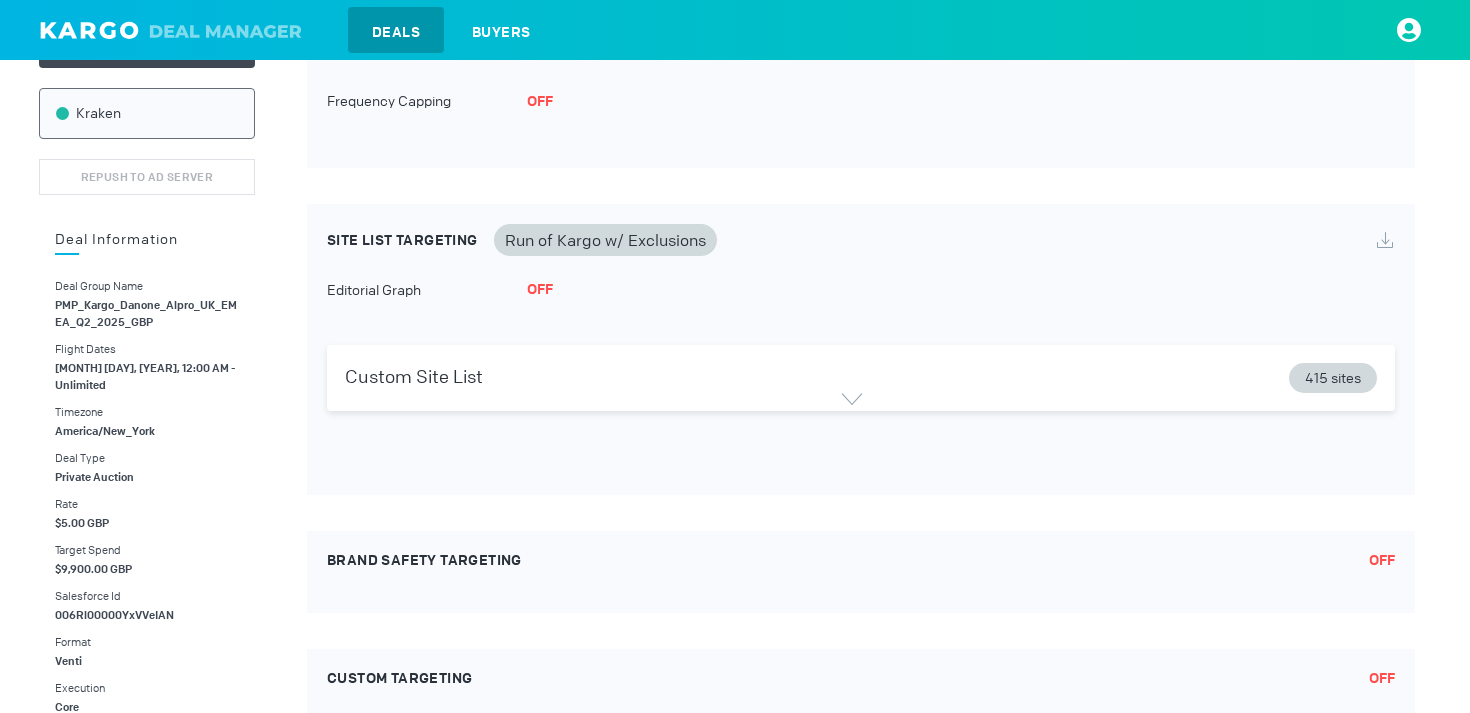 scroll, scrollTop: 292, scrollLeft: 0, axis: vertical 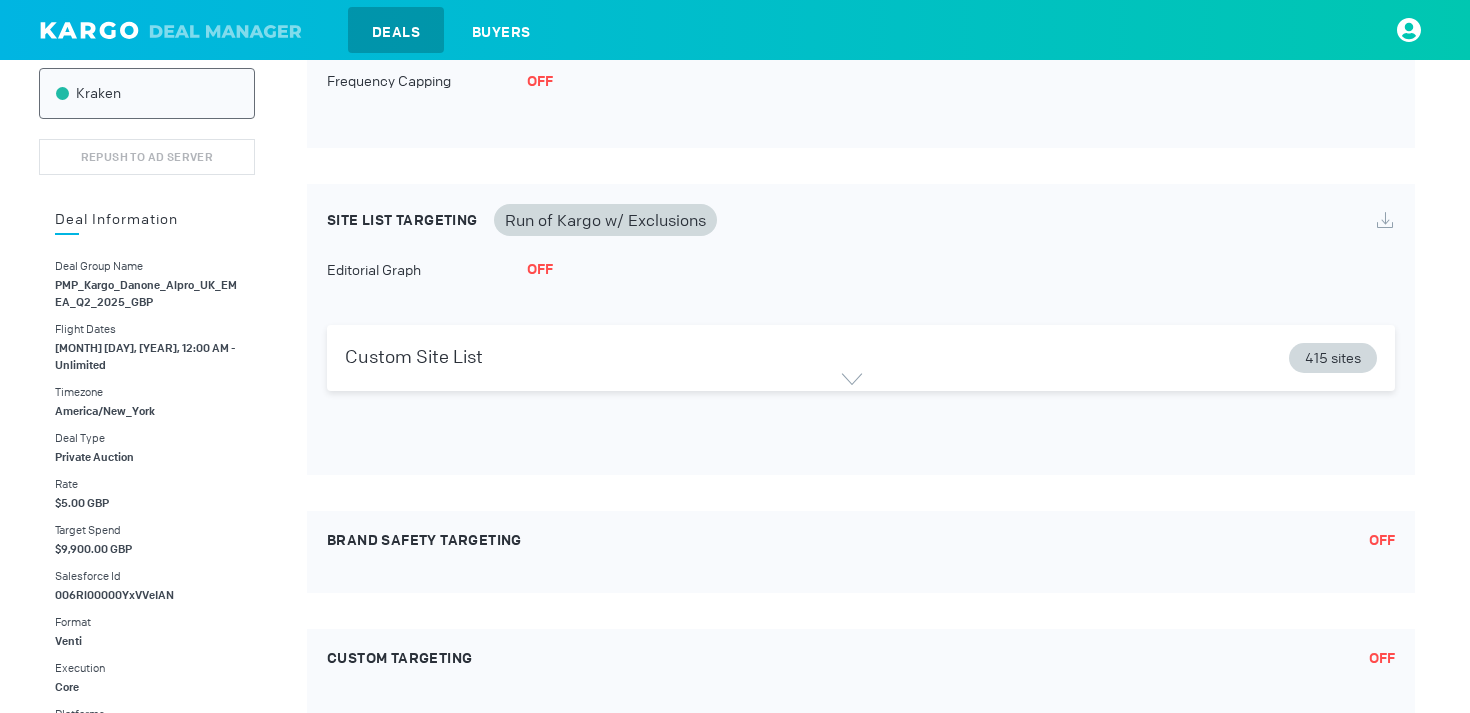 click on "Site List Targeting Run of Kargo w/ Exclusions Editorial Graph  OFF   Custom Site List  415 sites yes yes yes yes                          yes yes" at bounding box center [861, 329] 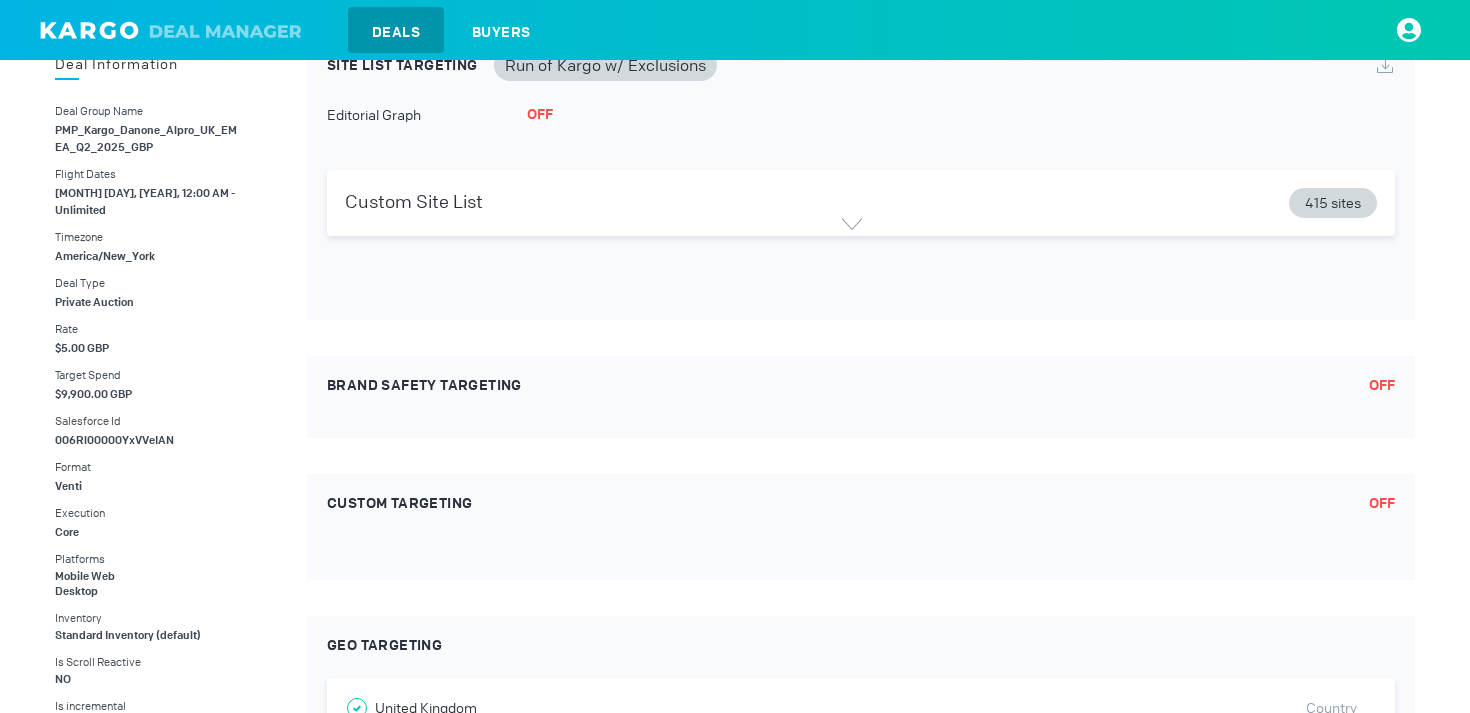 scroll, scrollTop: 398, scrollLeft: 0, axis: vertical 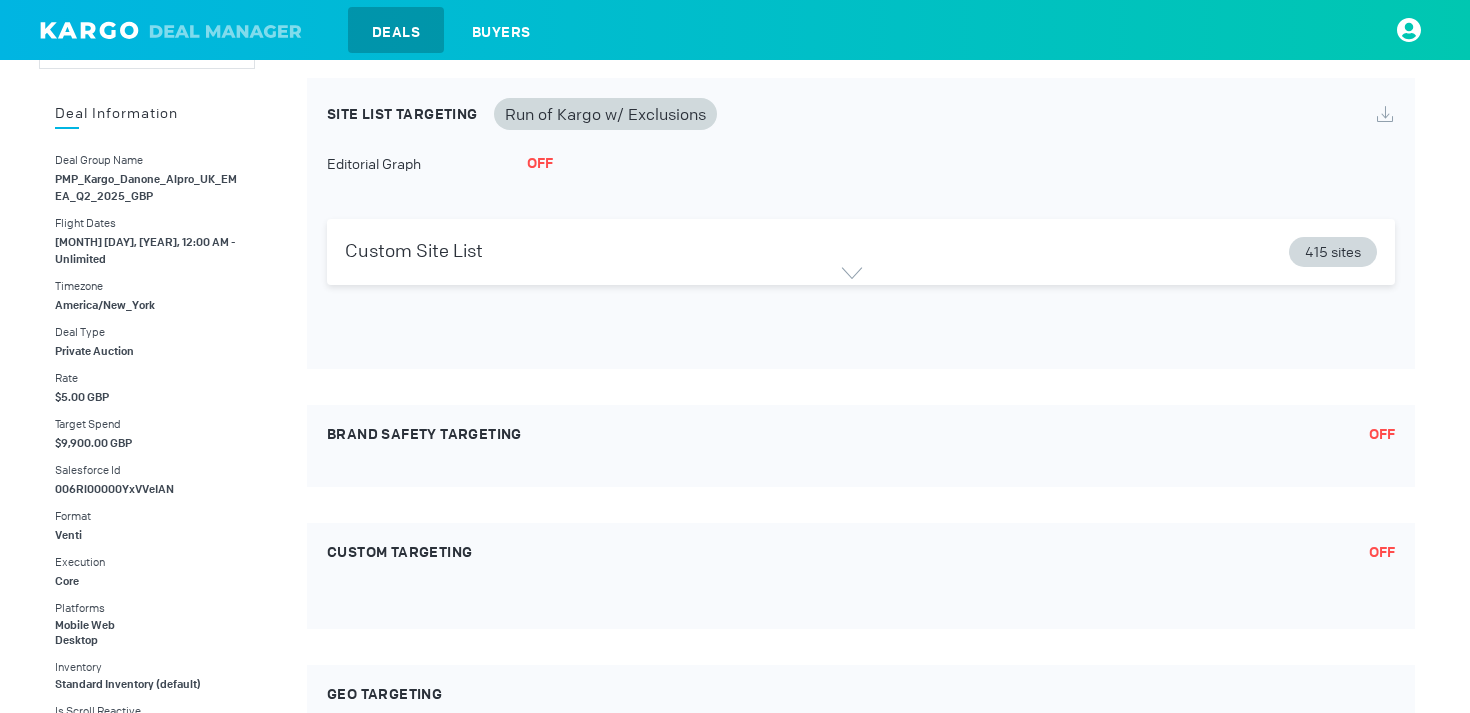 click on "Site List Targeting Run of Kargo w/ Exclusions Editorial Graph  OFF   Custom Site List  415 sites yes yes yes yes                          yes yes" at bounding box center (861, 223) 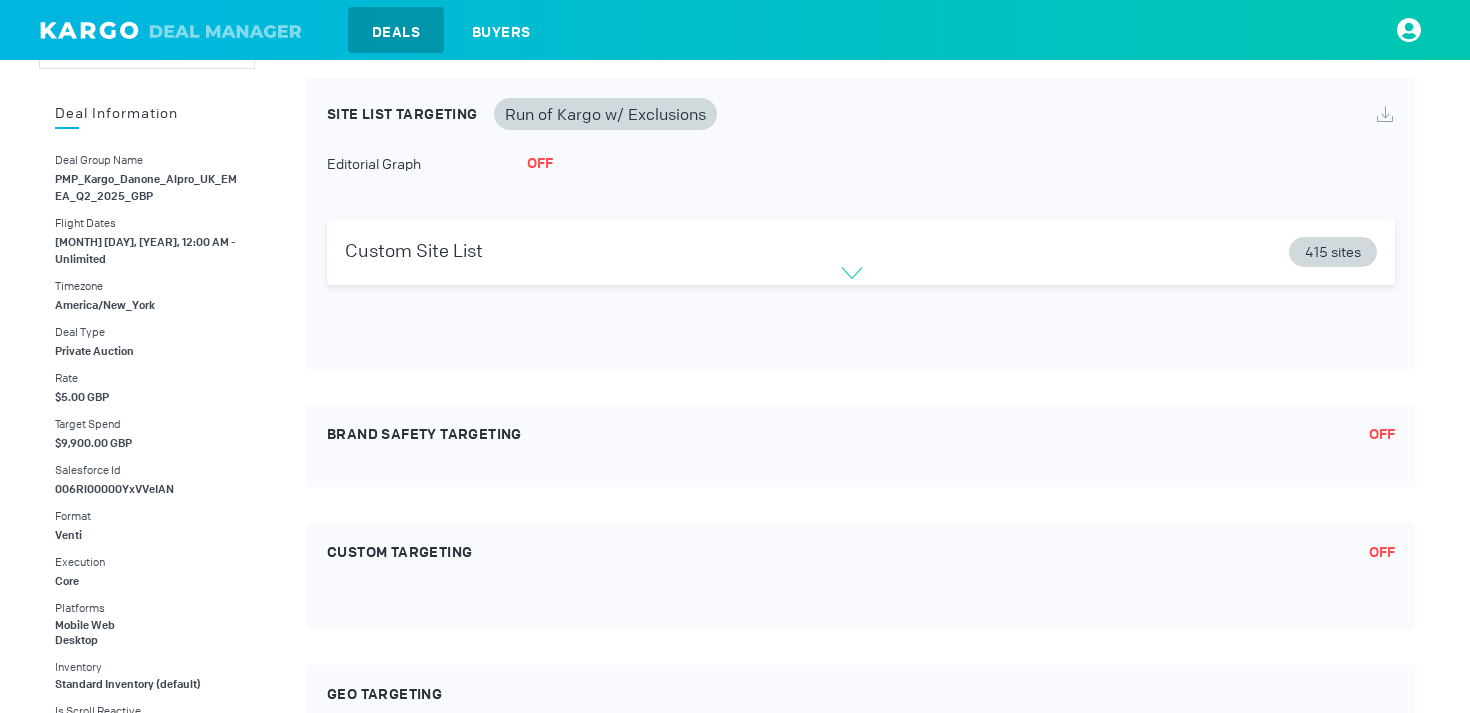 click at bounding box center [852, 273] 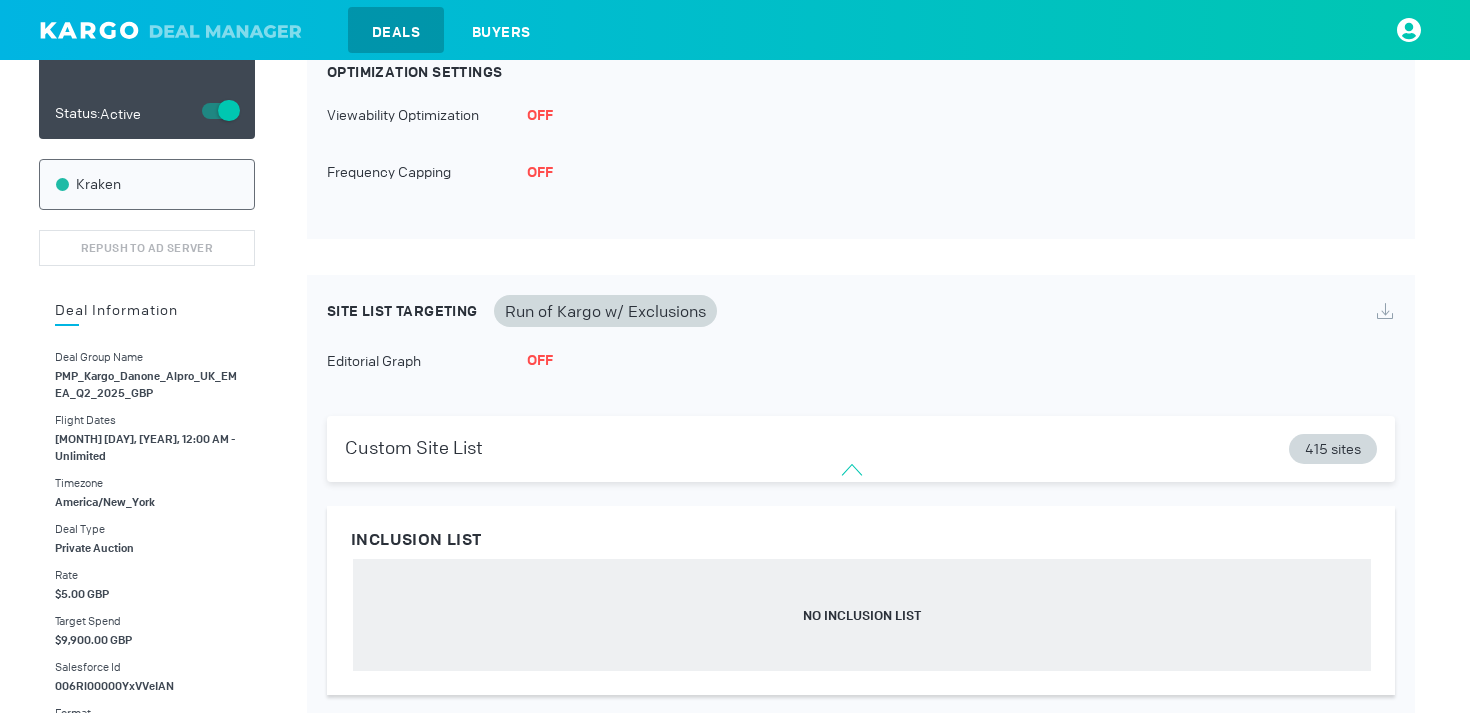scroll, scrollTop: 0, scrollLeft: 0, axis: both 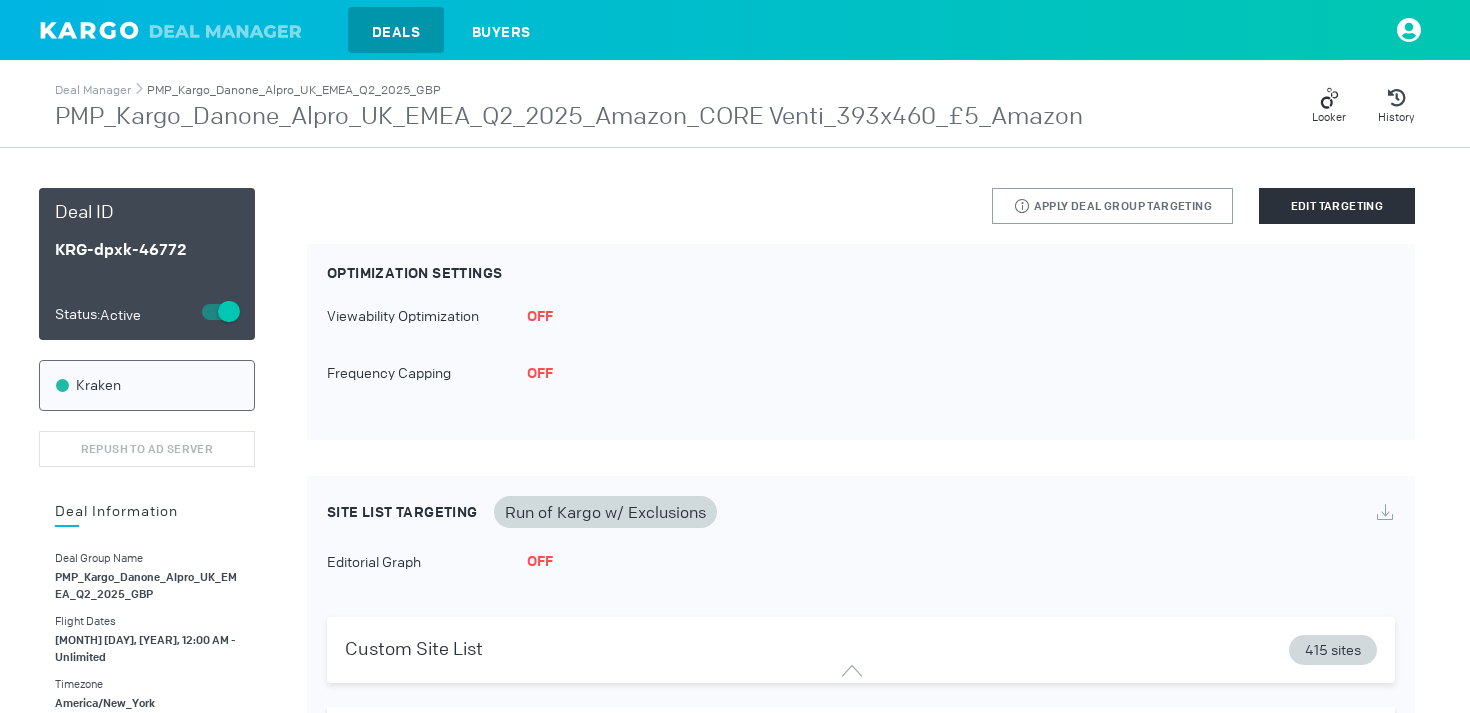click on "PMP_Kargo_Danone_Alpro_UK_EMEA_Q2_2025_GBP" at bounding box center [294, 90] 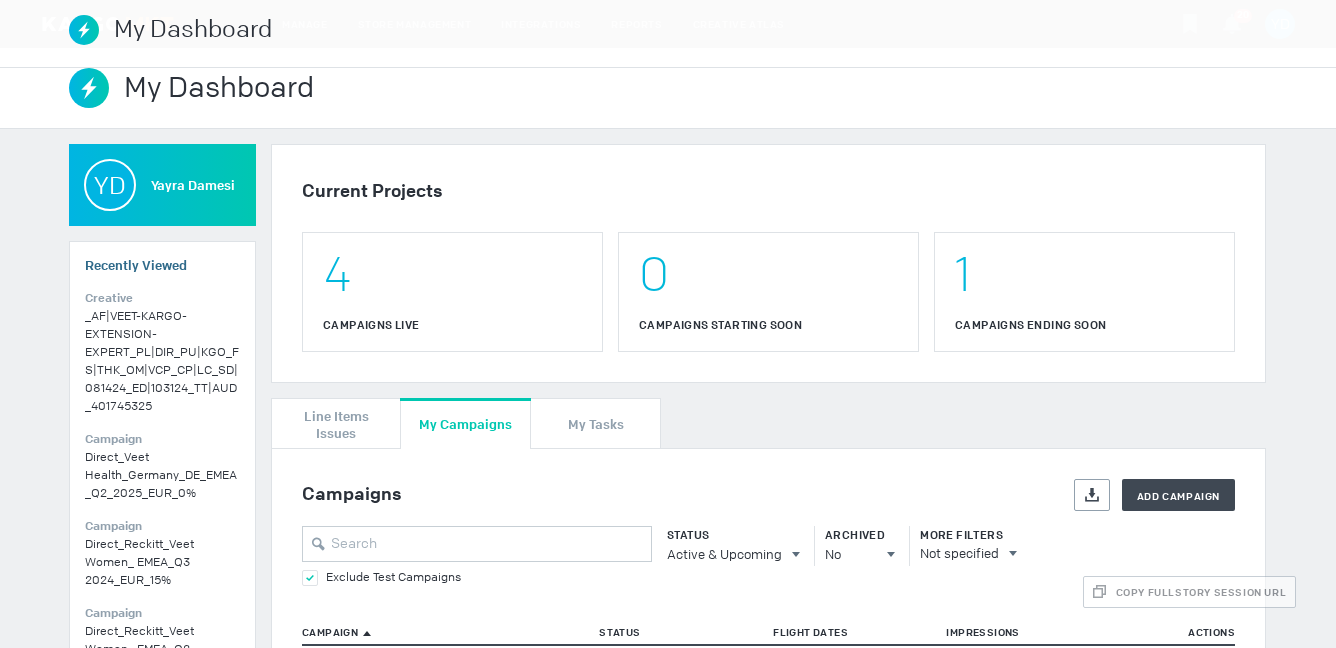 scroll, scrollTop: 0, scrollLeft: 0, axis: both 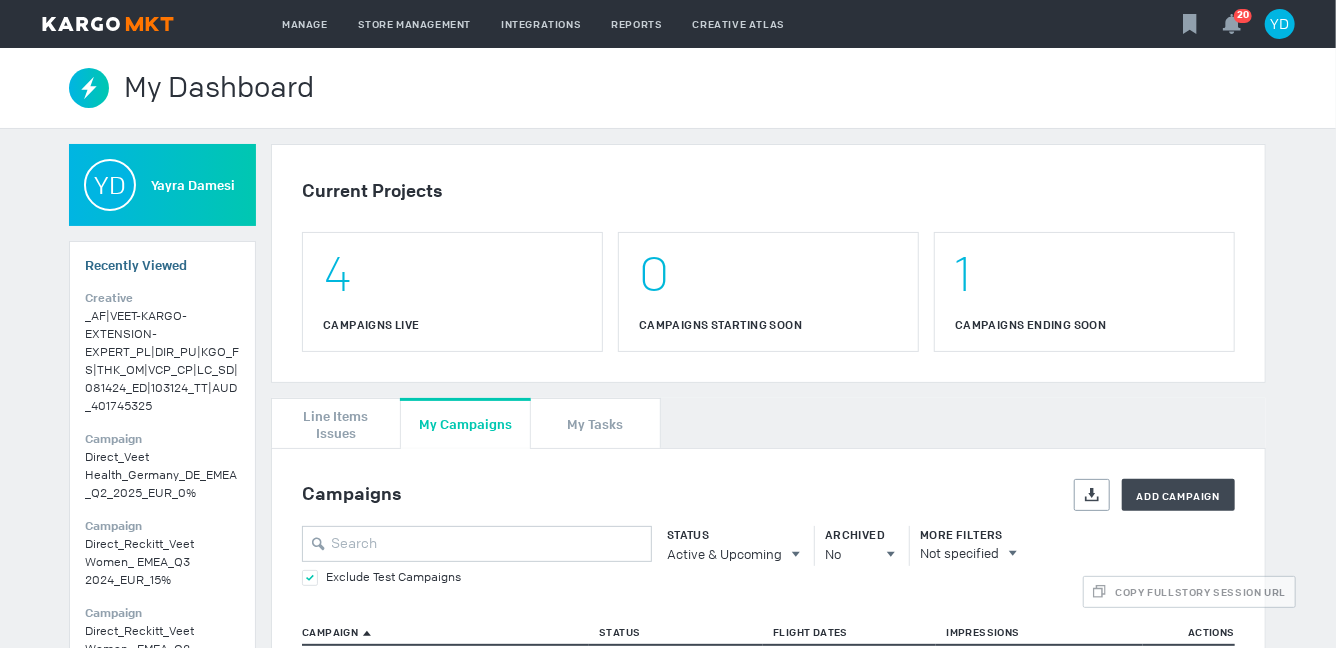 click at bounding box center [108, 24] 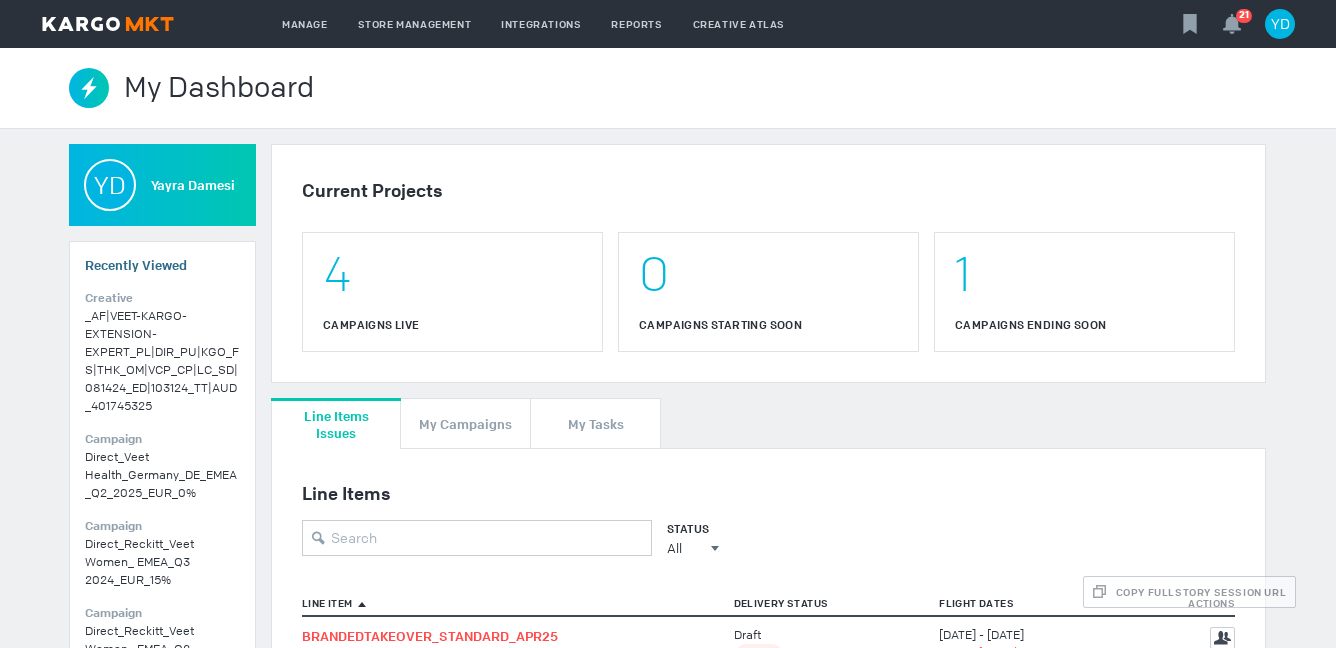 scroll, scrollTop: 0, scrollLeft: 0, axis: both 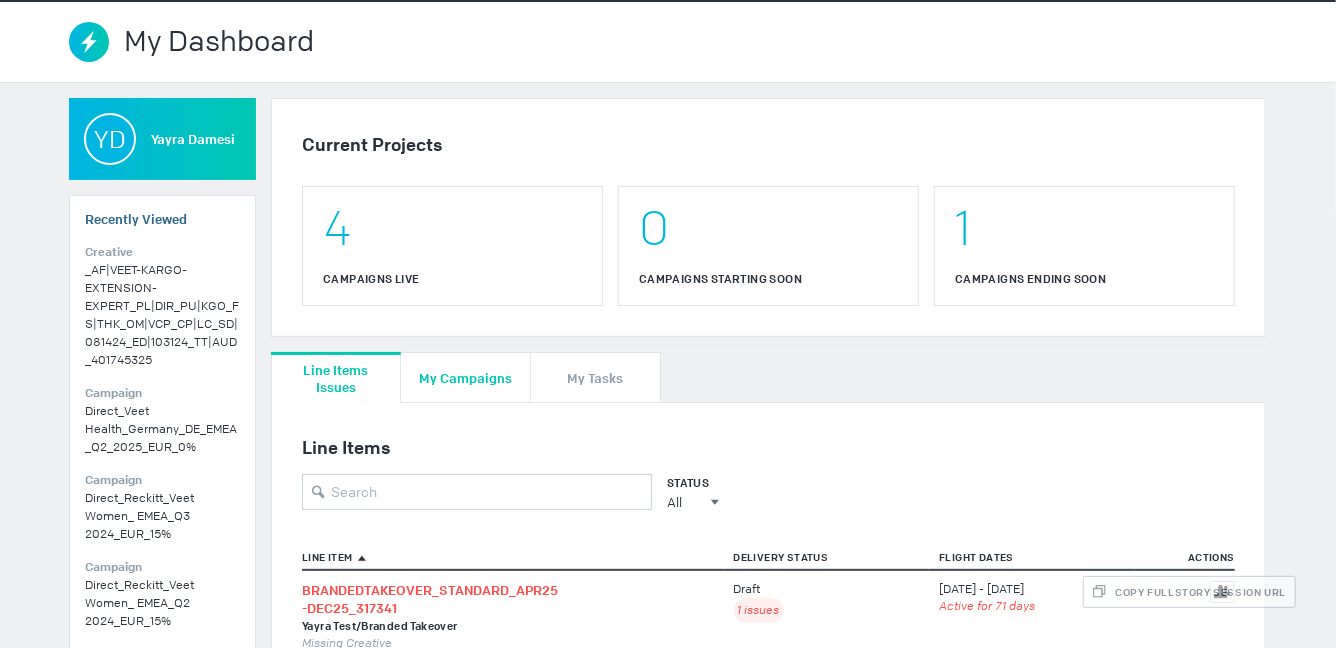 click on "My Campaigns" at bounding box center (465, 377) 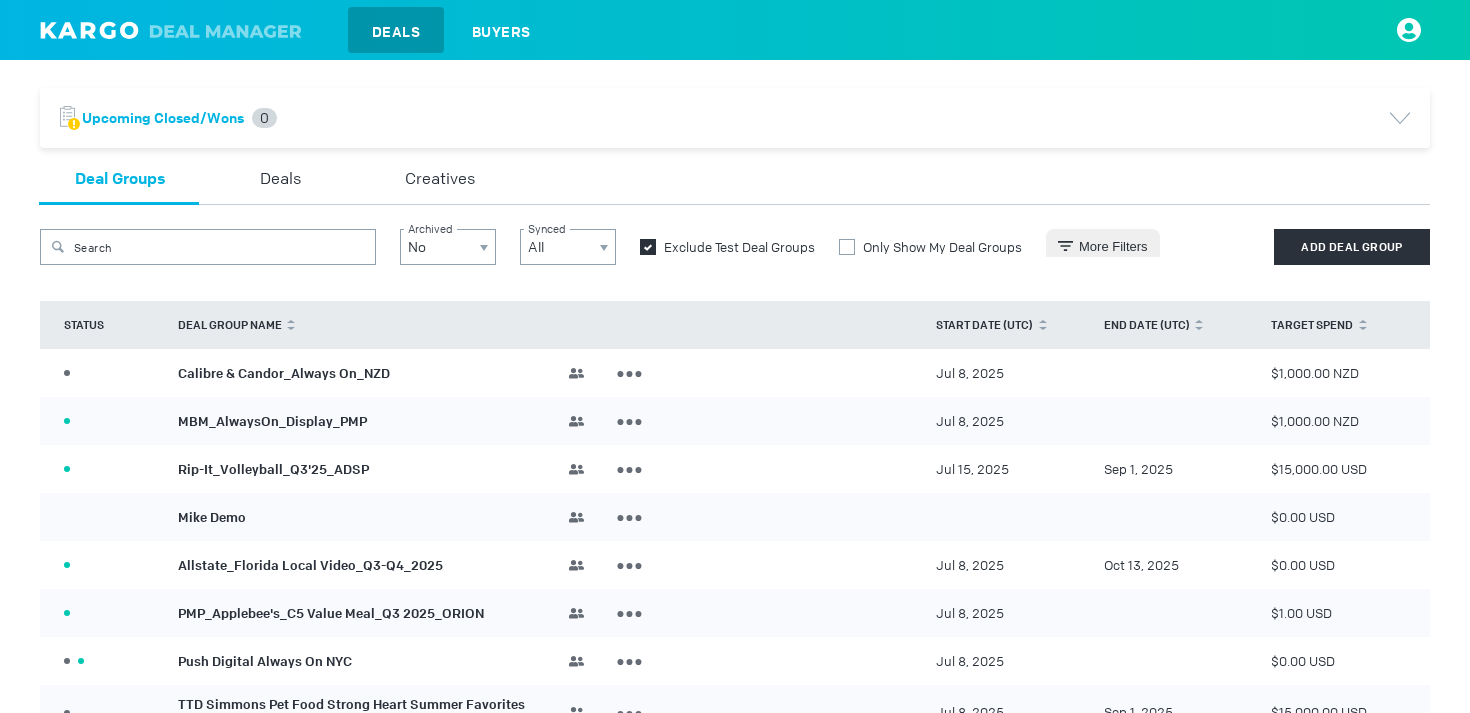 scroll, scrollTop: 0, scrollLeft: 0, axis: both 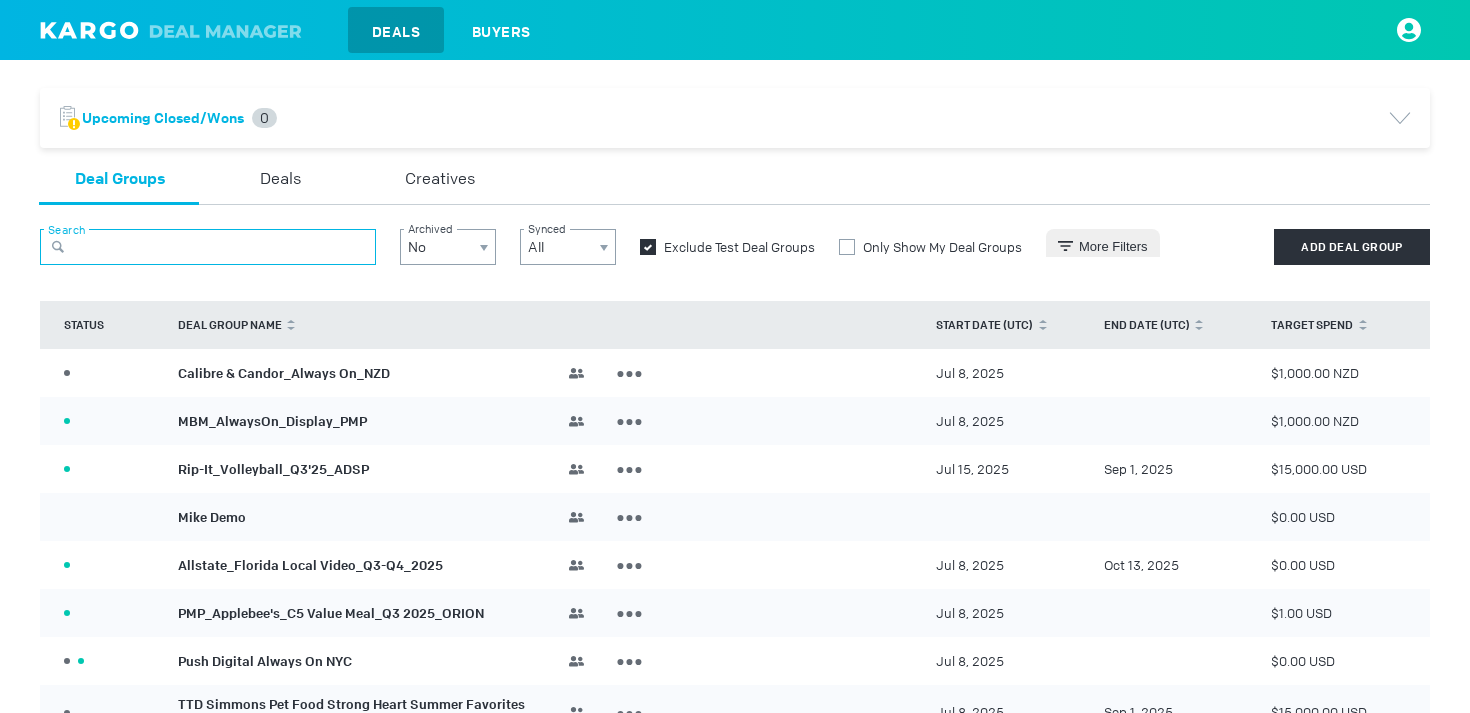 click at bounding box center [208, 247] 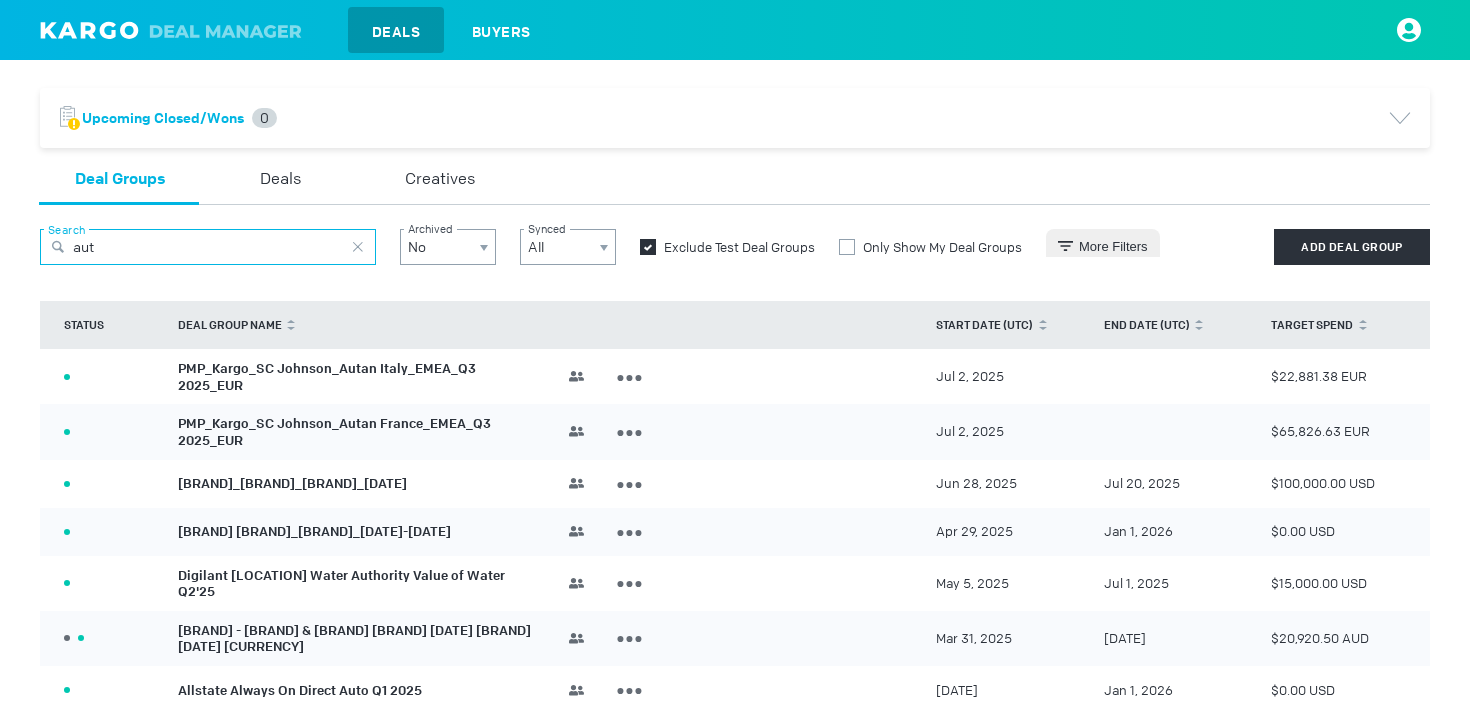 type on "aut" 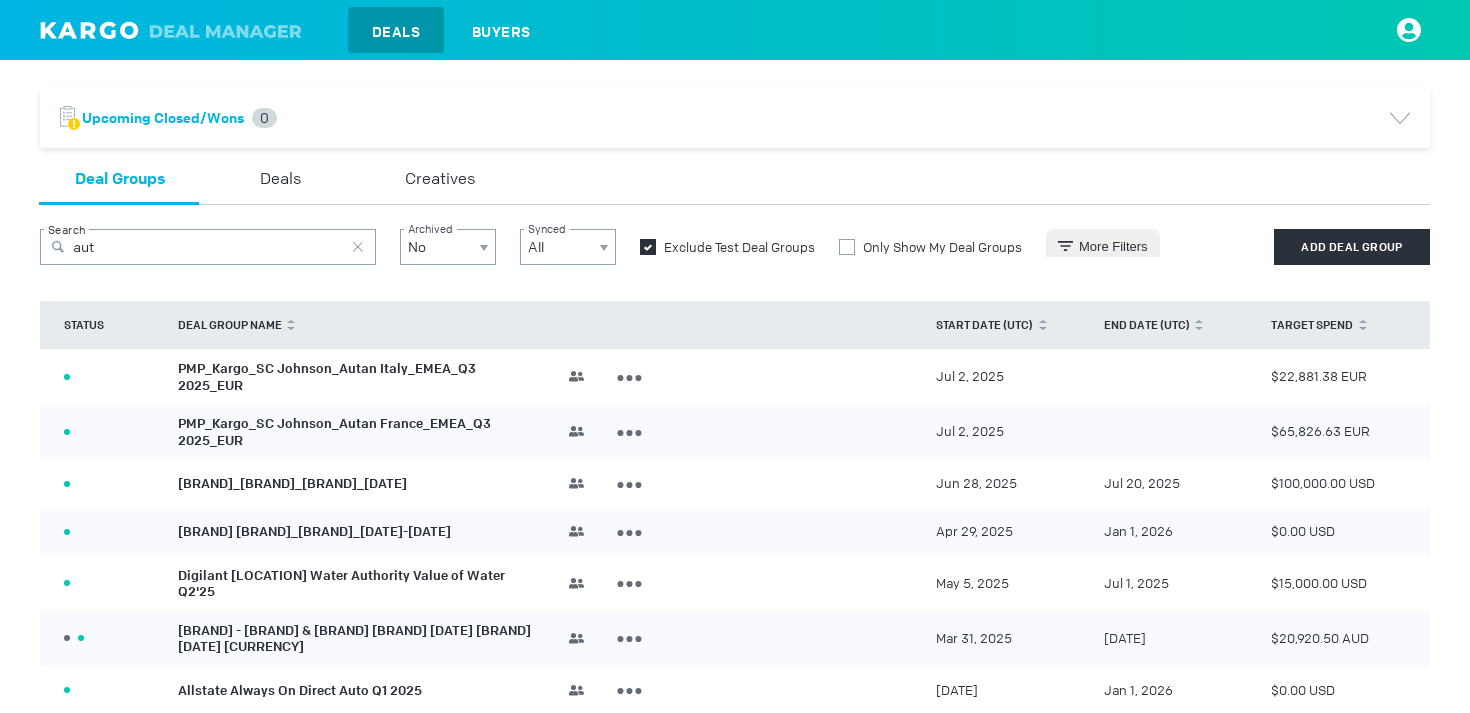 click on "PMP_Kargo_SC Johnson_Autan Italy_EMEA_Q3 2025_EUR" at bounding box center (327, 377) 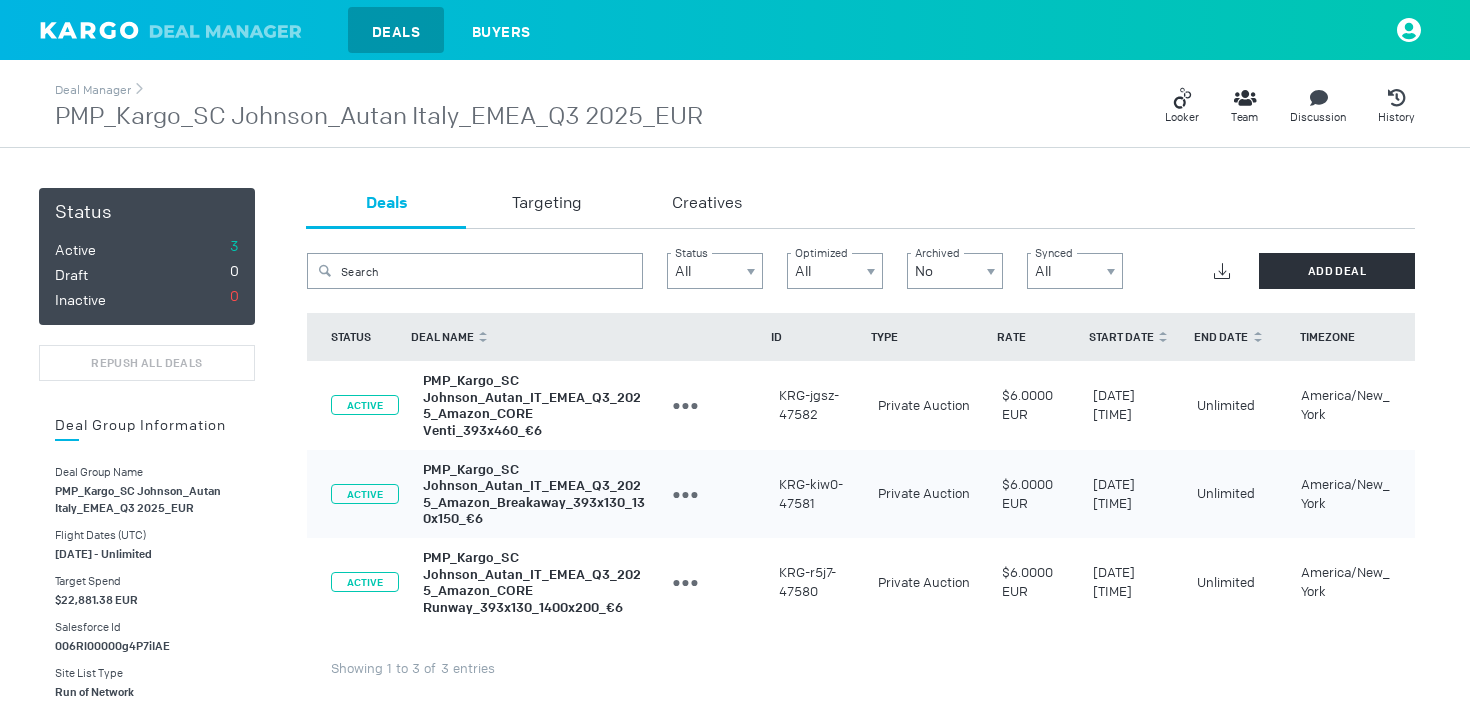 click on "PMP_Kargo_SC Johnson_Autan_IT_EMEA_Q3_2025_Amazon_CORE Venti_393x460_€6" at bounding box center [532, 405] 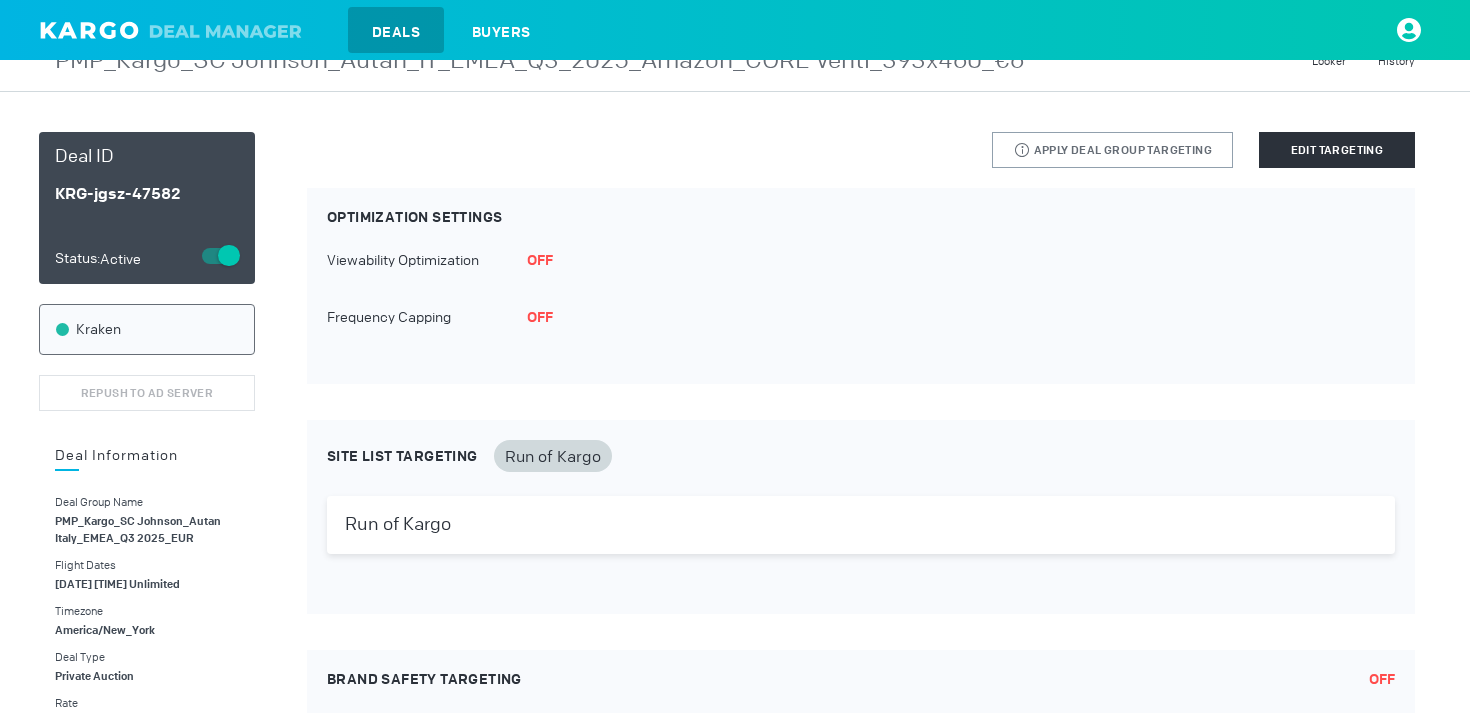 scroll, scrollTop: 0, scrollLeft: 0, axis: both 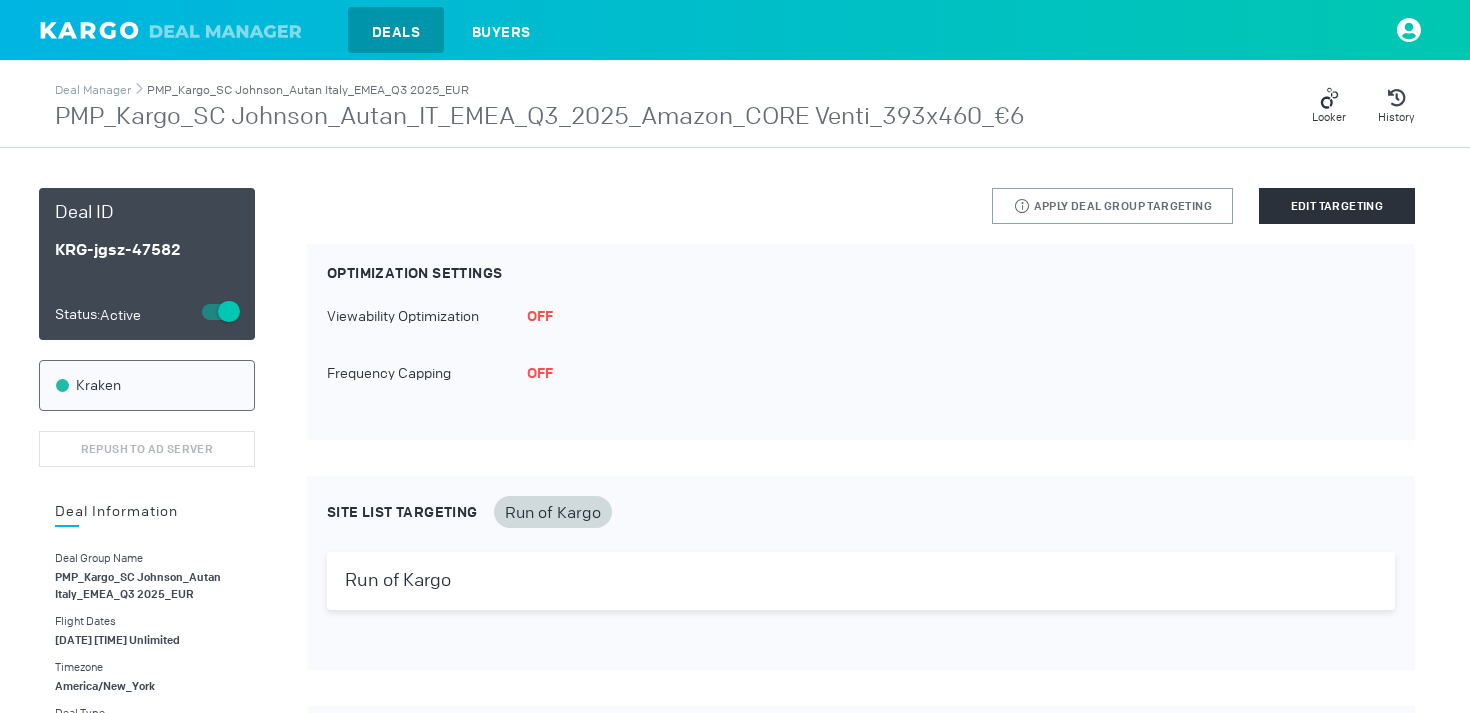click on "PMP_Kargo_SC Johnson_Autan Italy_EMEA_Q3 2025_EUR" at bounding box center (308, 90) 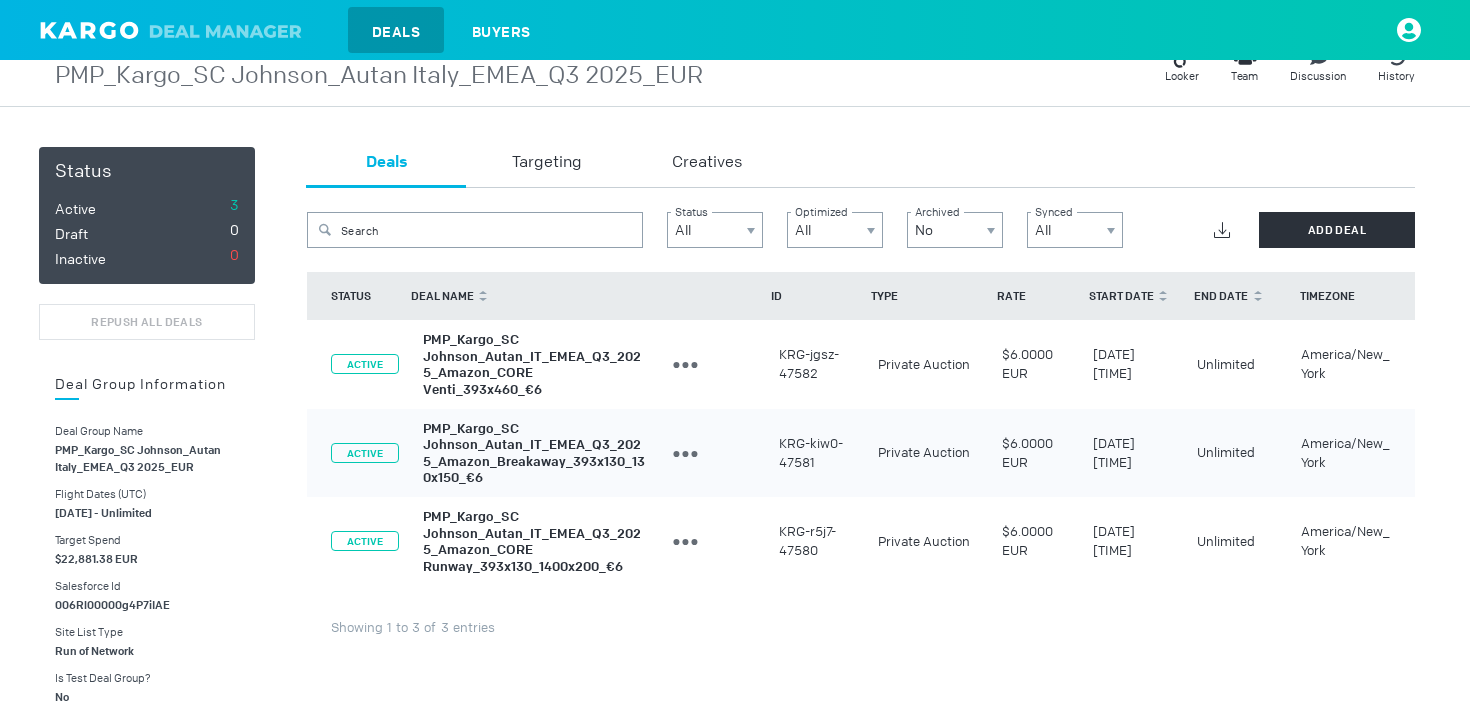 scroll, scrollTop: 0, scrollLeft: 0, axis: both 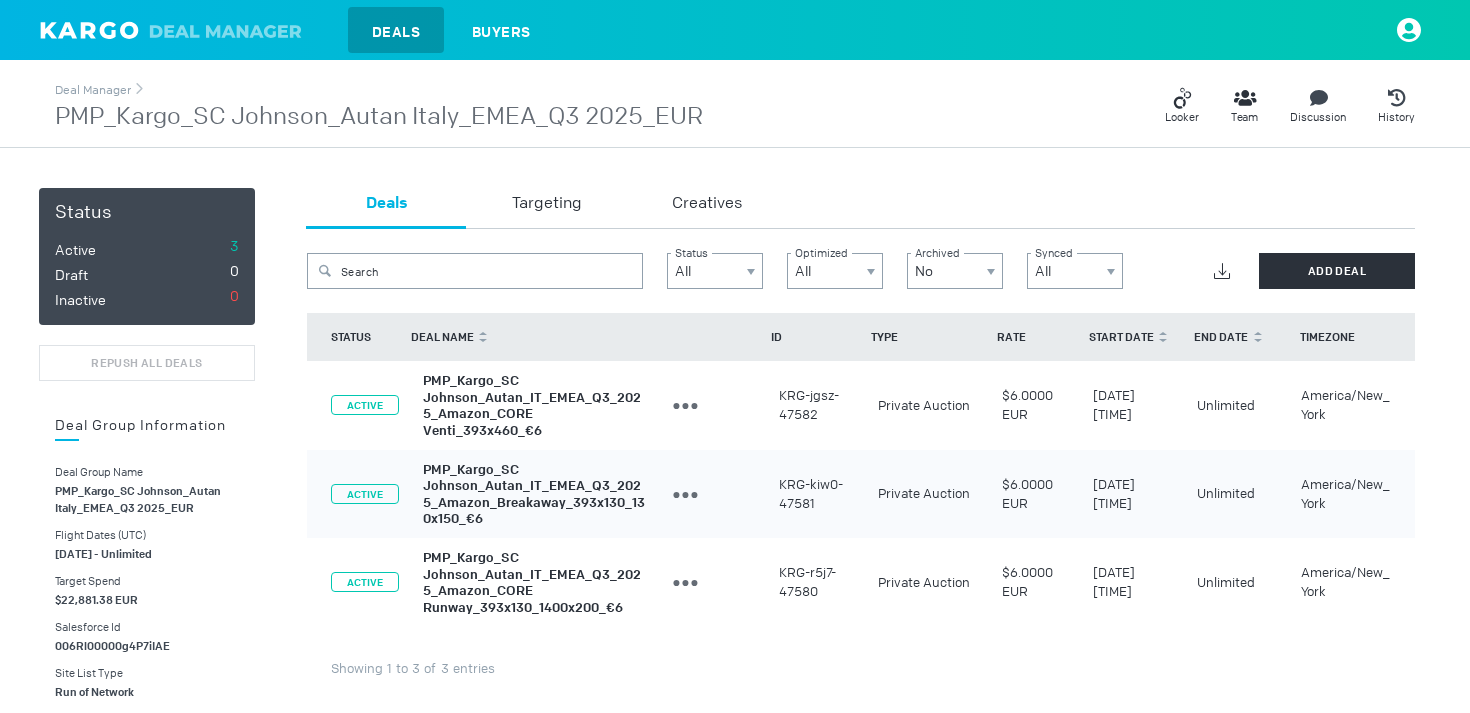 click at bounding box center [176, 30] 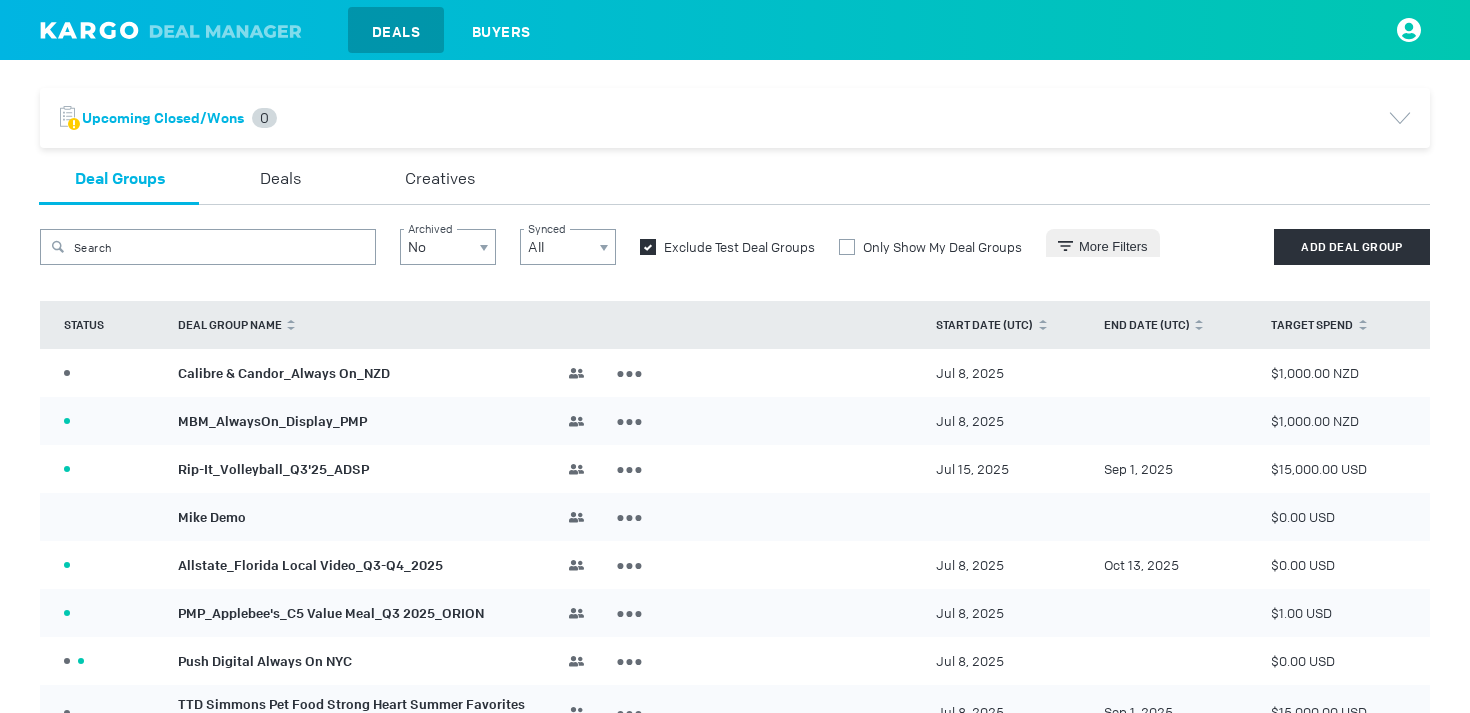 click on "Key   is already in use   Key   is already in use   Key   is already in use   Key   is already in use  Clear All" at bounding box center (735, 271) 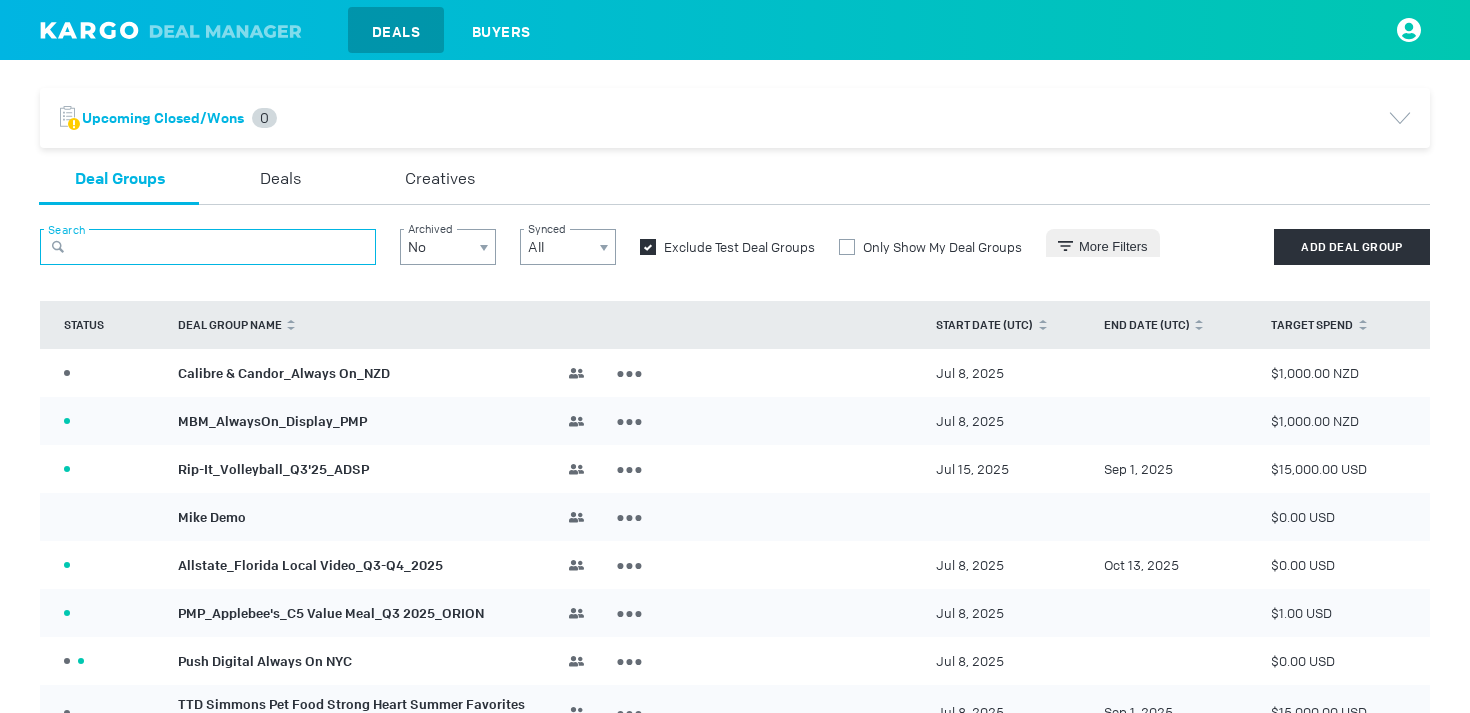 click at bounding box center [208, 247] 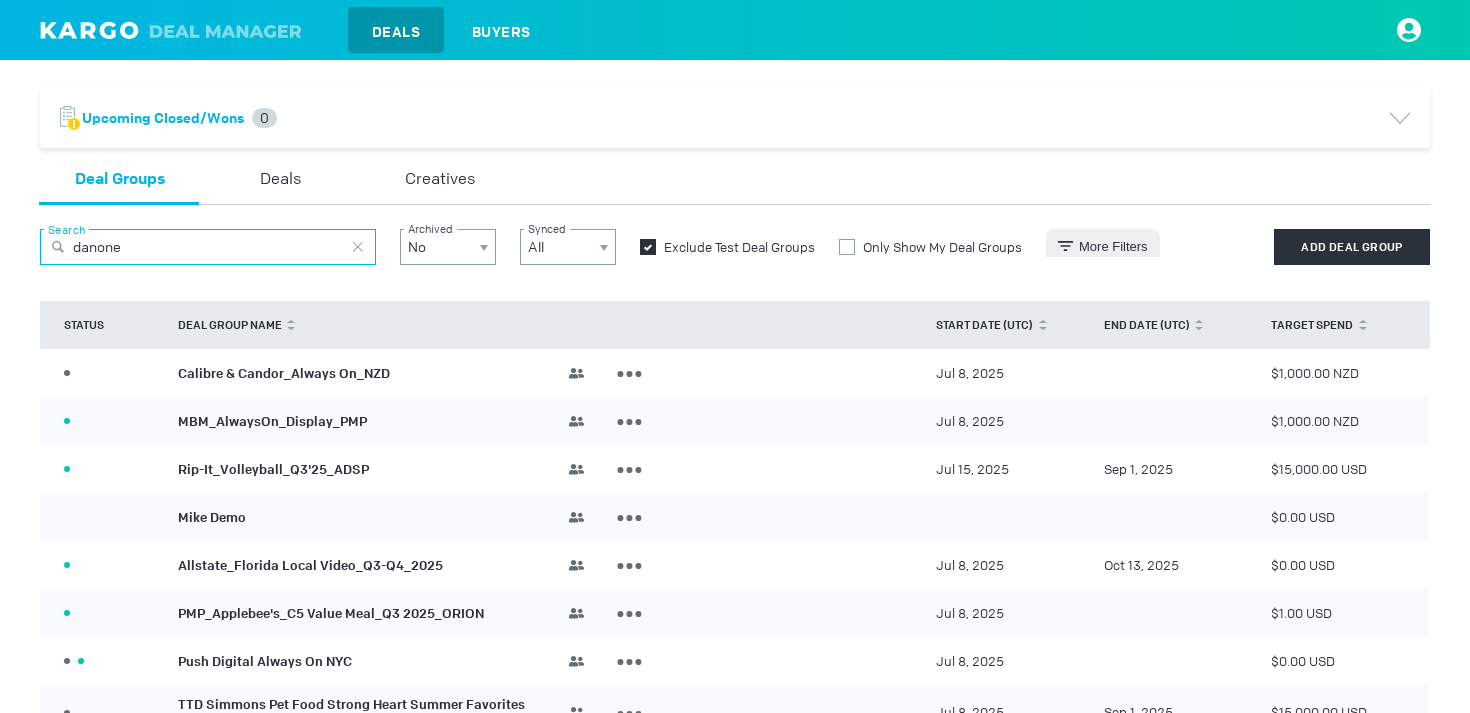 type on "danone" 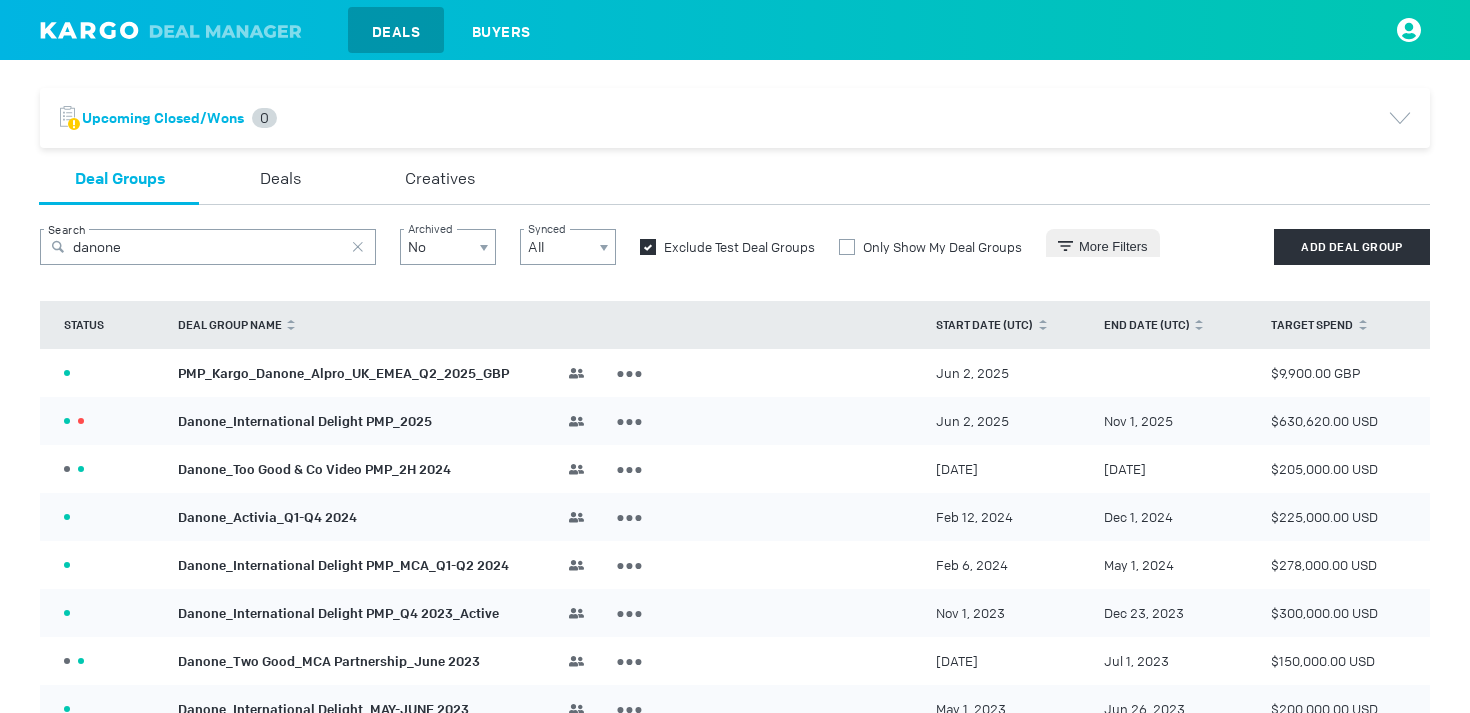 click on "PMP_Kargo_Danone_Alpro_UK_EMEA_Q2_2025_GBP" at bounding box center [343, 372] 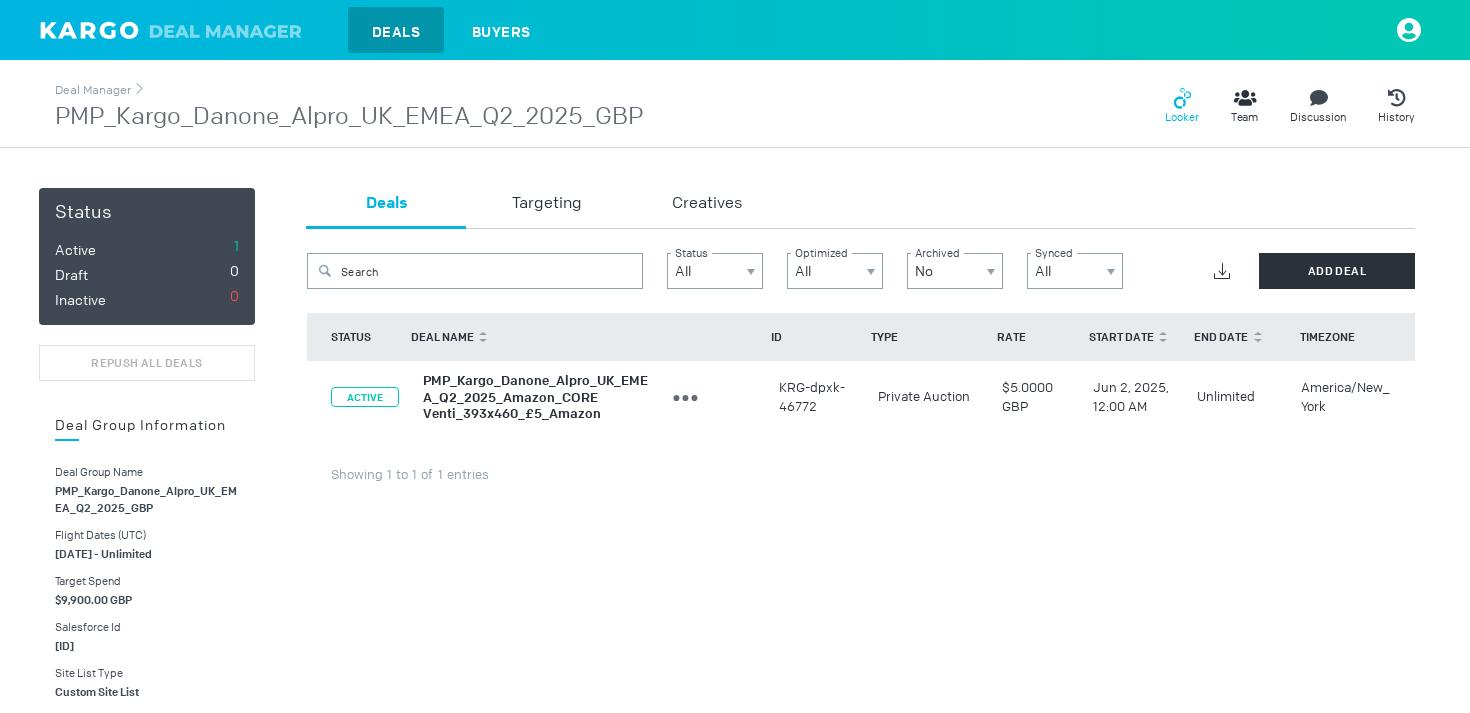 click at bounding box center [1182, 98] 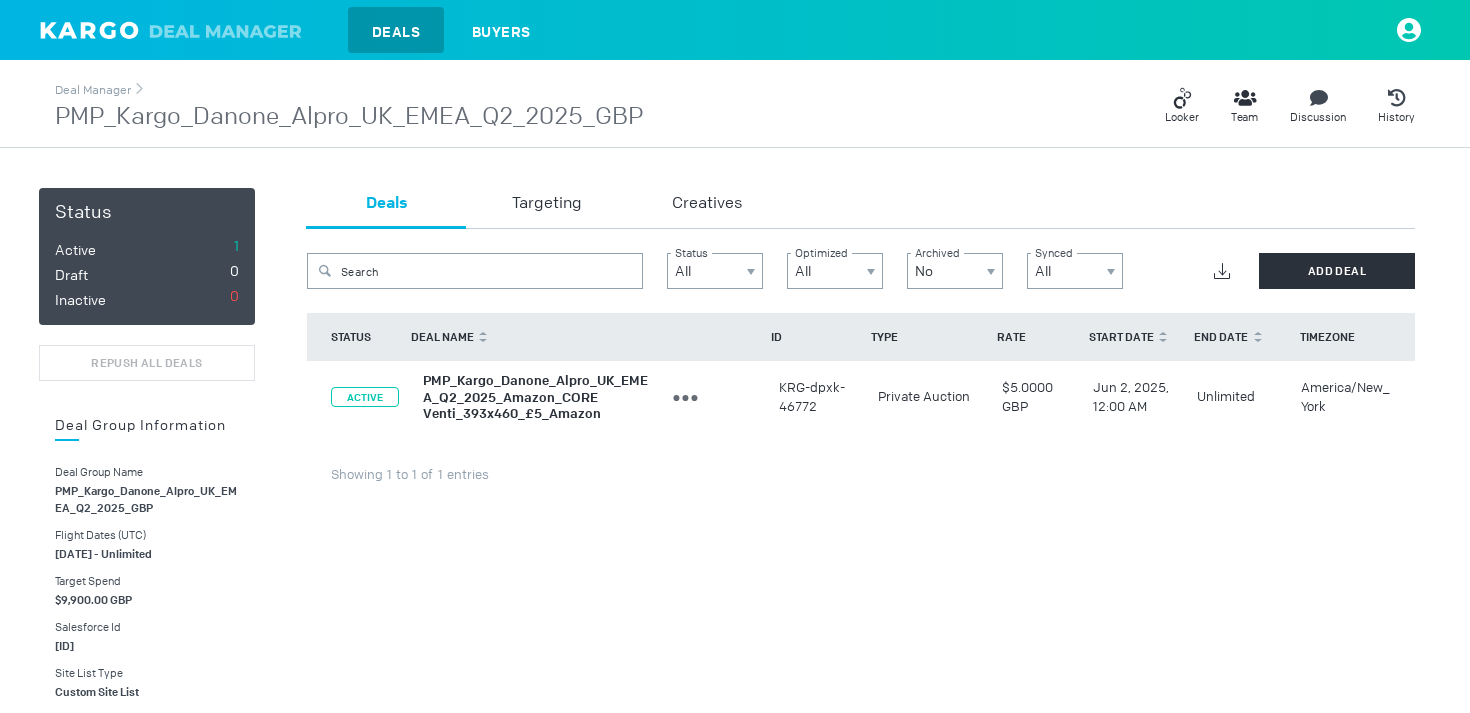 click on "PMP_Kargo_Danone_Alpro_UK_EMEA_Q2_2025_Amazon_CORE Venti_393x460_£5_Amazon" at bounding box center (535, 397) 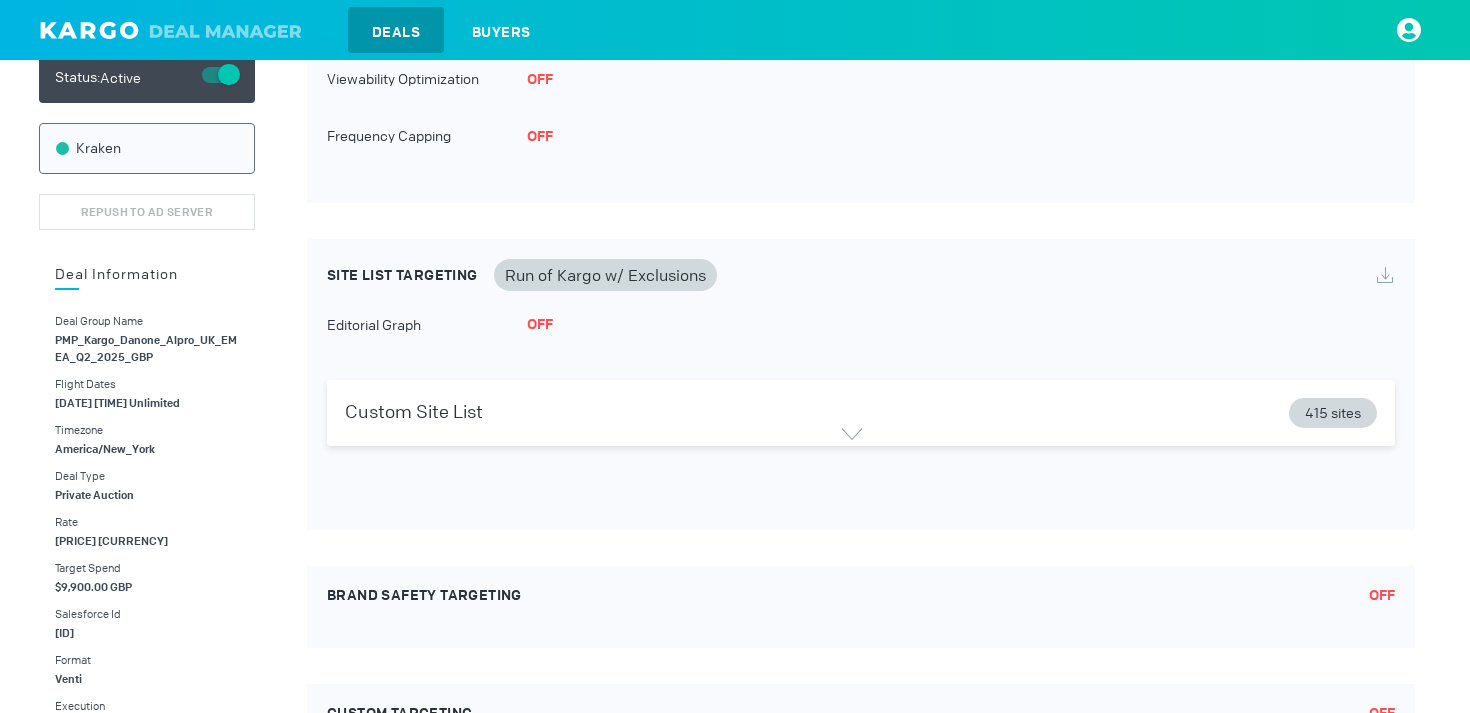 scroll, scrollTop: 231, scrollLeft: 0, axis: vertical 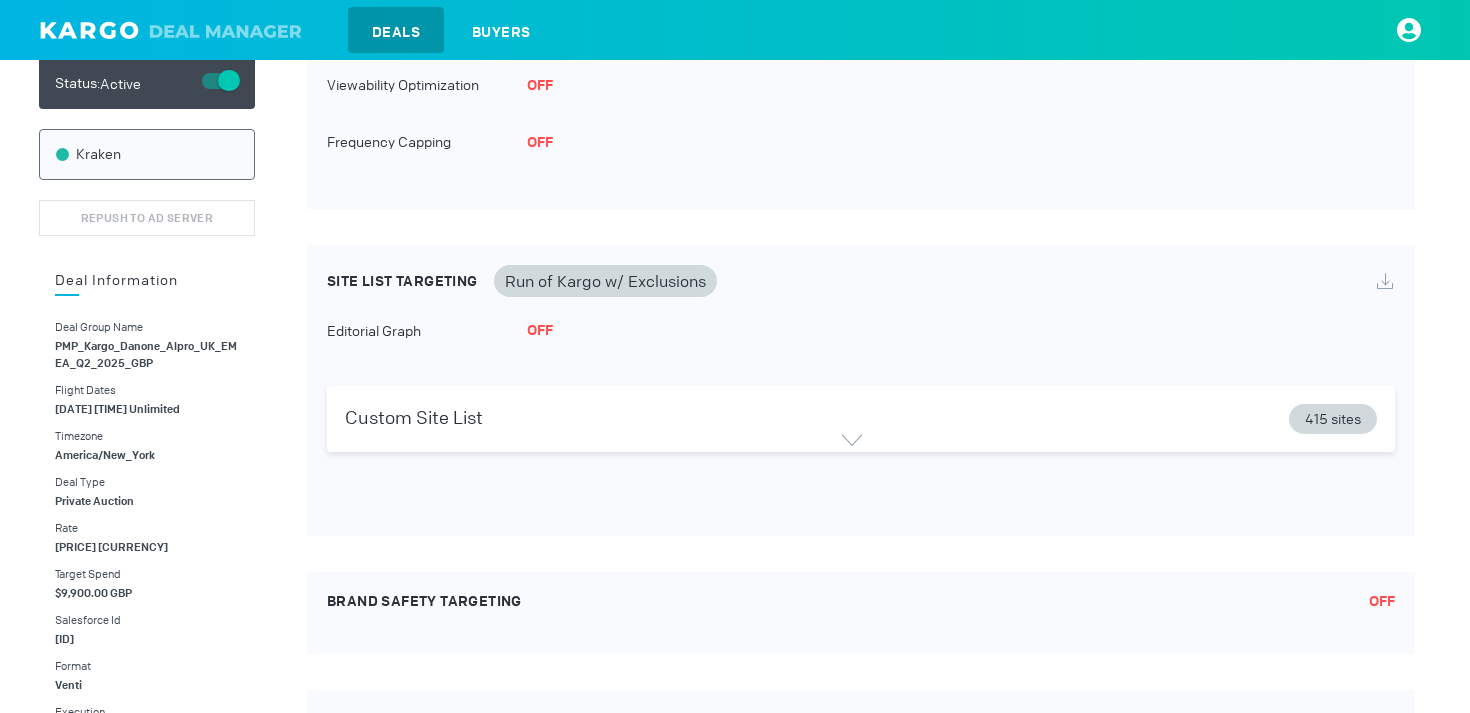 click on "Custom Site List 415 sites" at bounding box center [861, 419] 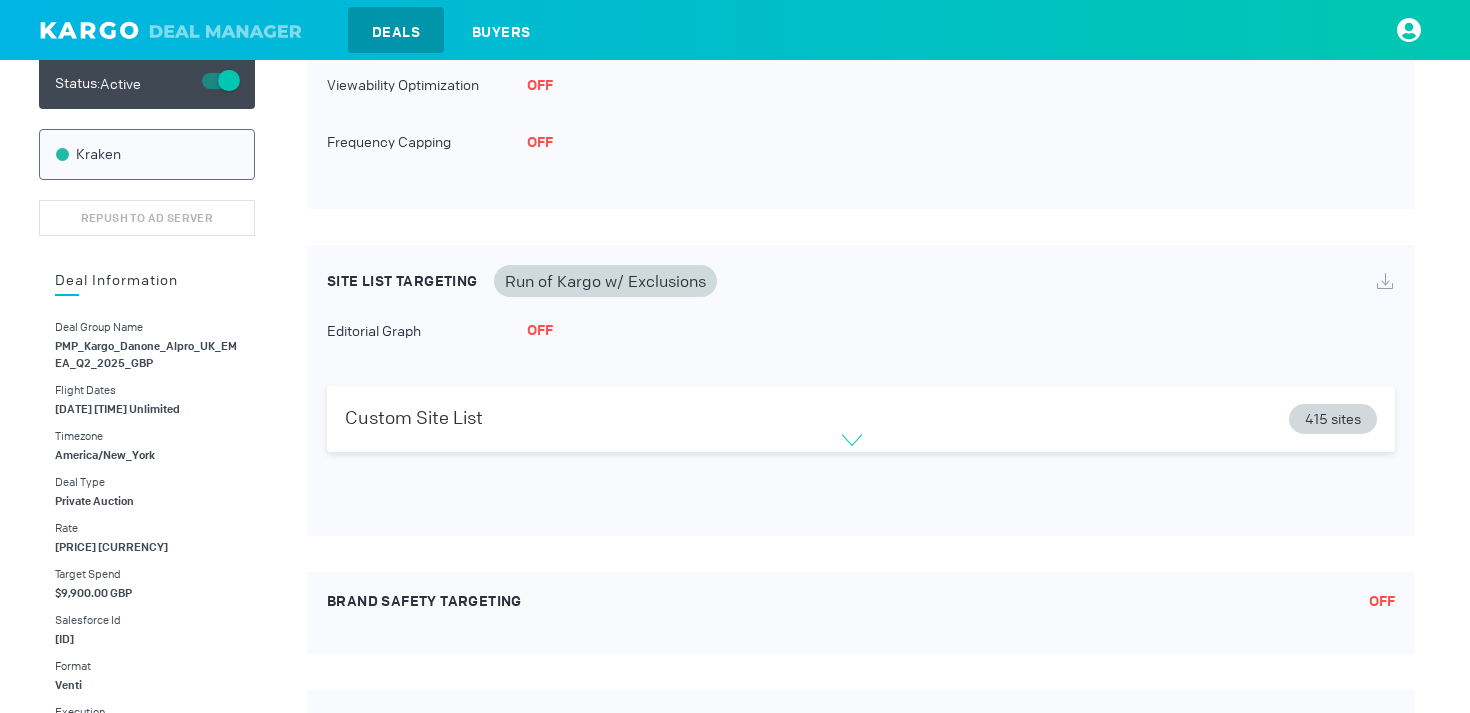 click at bounding box center (852, 440) 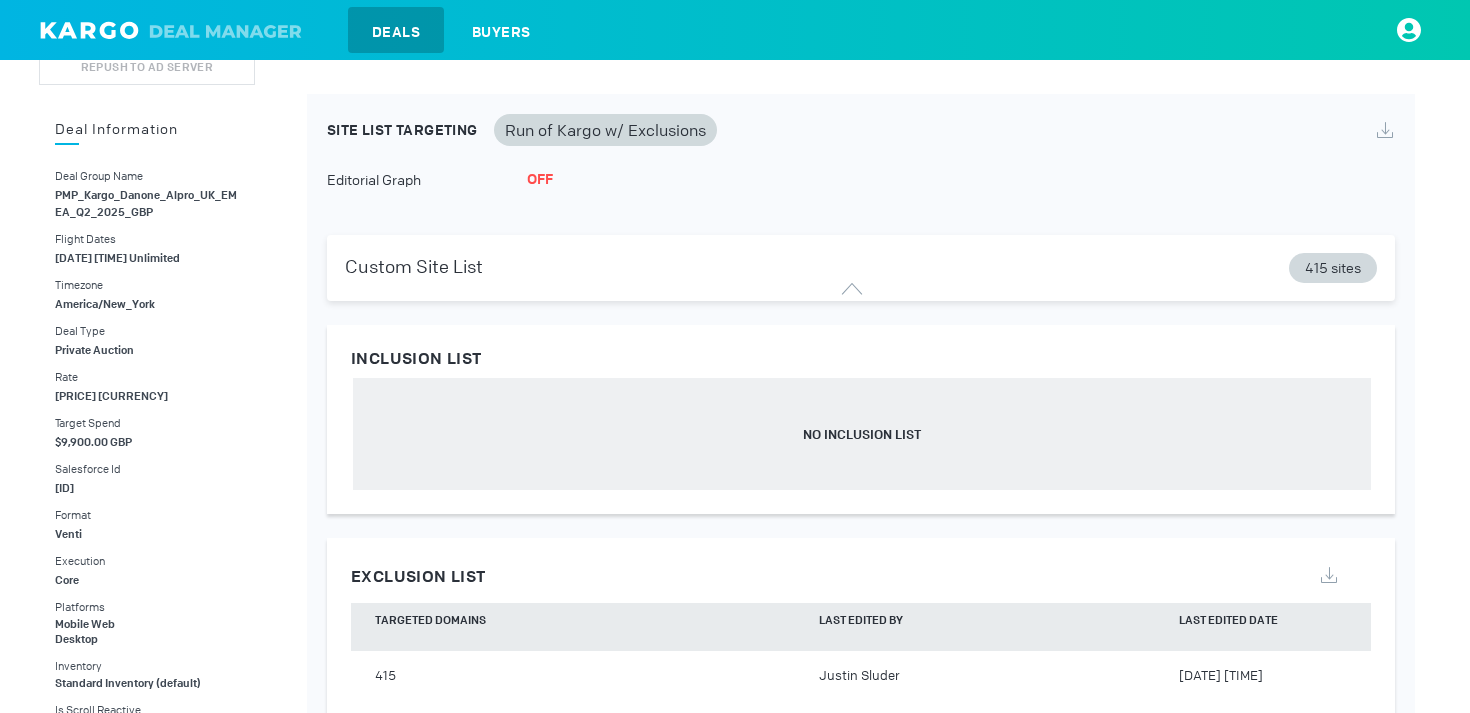 scroll, scrollTop: 407, scrollLeft: 0, axis: vertical 